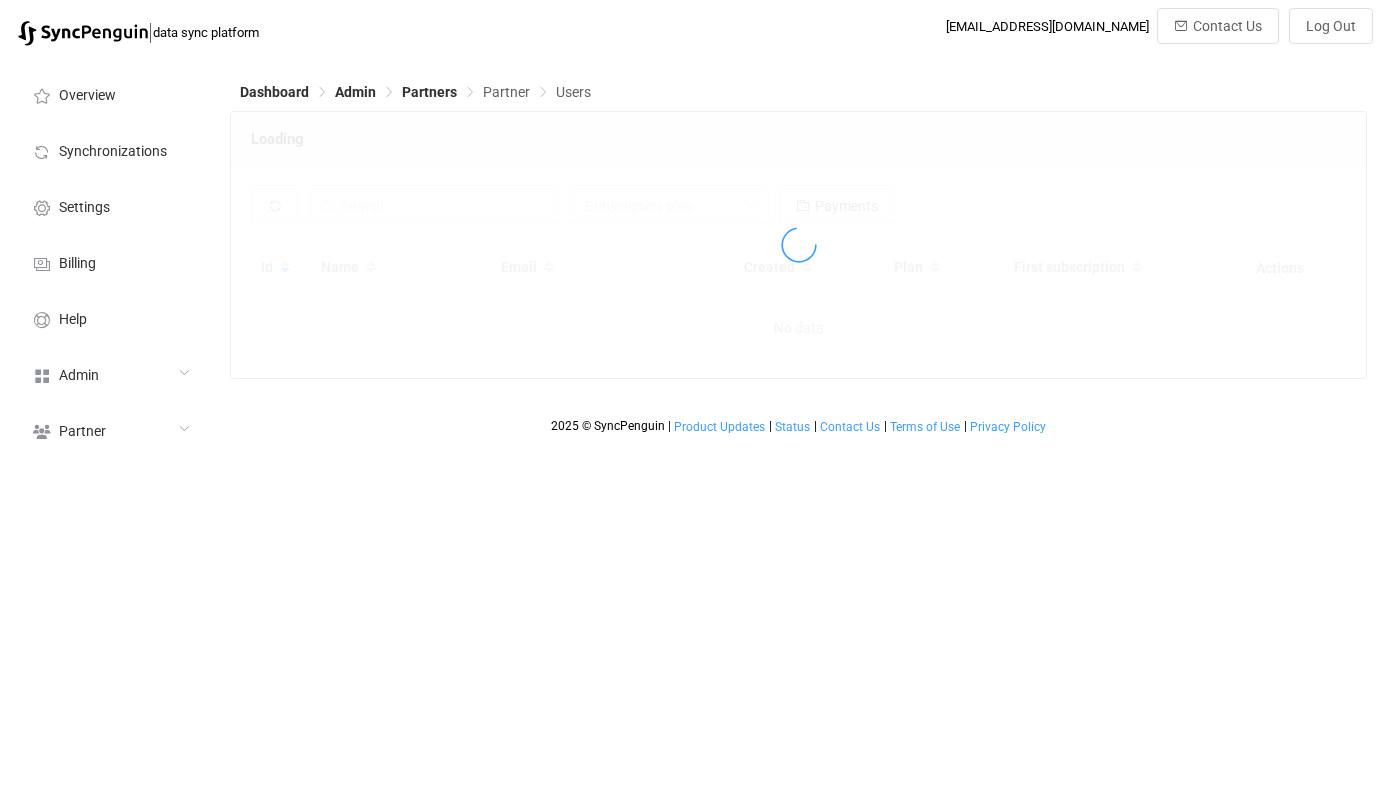 scroll, scrollTop: 0, scrollLeft: 0, axis: both 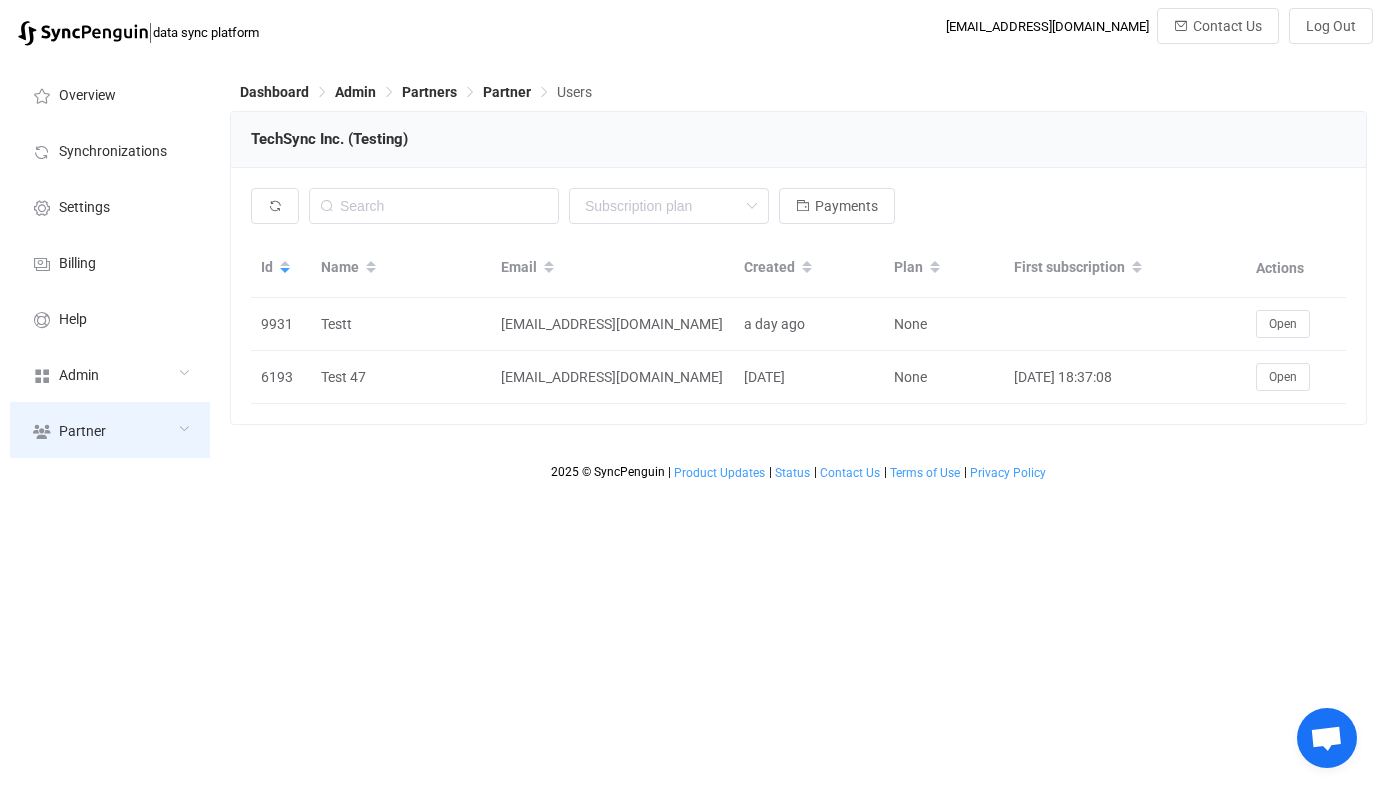 click on "Overview Synchronizations Settings Billing Help Admin Stats Data sources Mappers Users Partners Action logs Change logs Help requests Running syncs Latest jobs ID connections DS usage Partner Users Payments" at bounding box center (110, 262) 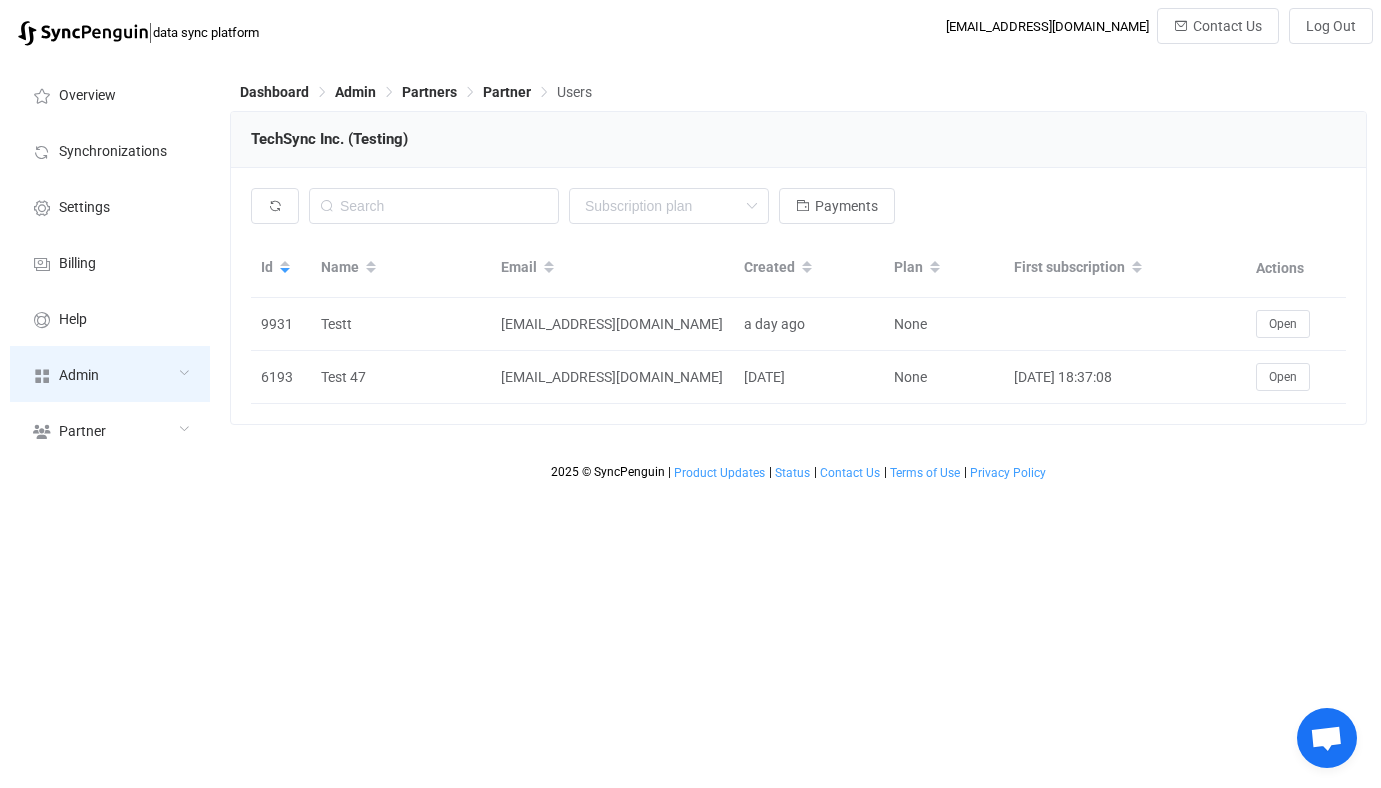 click on "Admin" at bounding box center [110, 374] 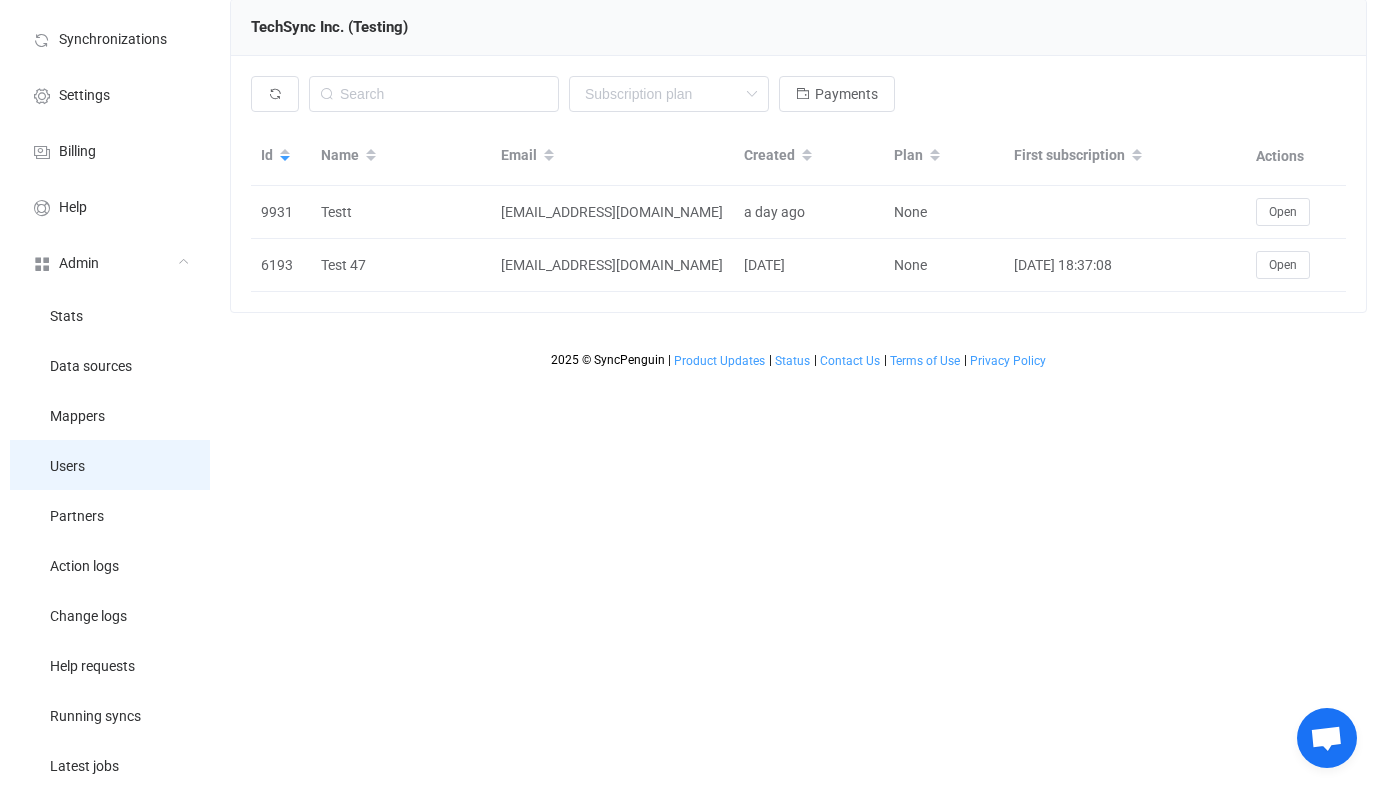 scroll, scrollTop: 127, scrollLeft: 0, axis: vertical 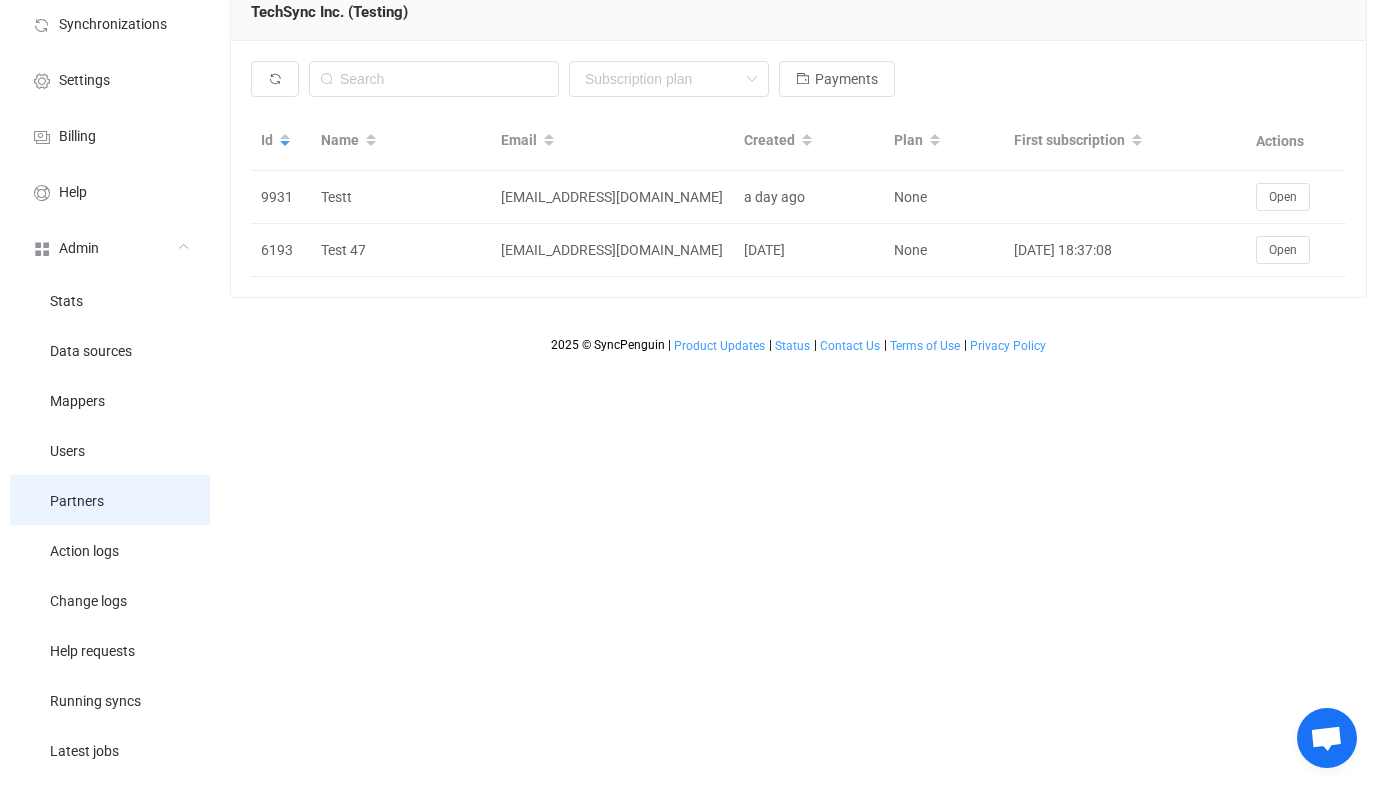 click on "Partners" at bounding box center (110, 500) 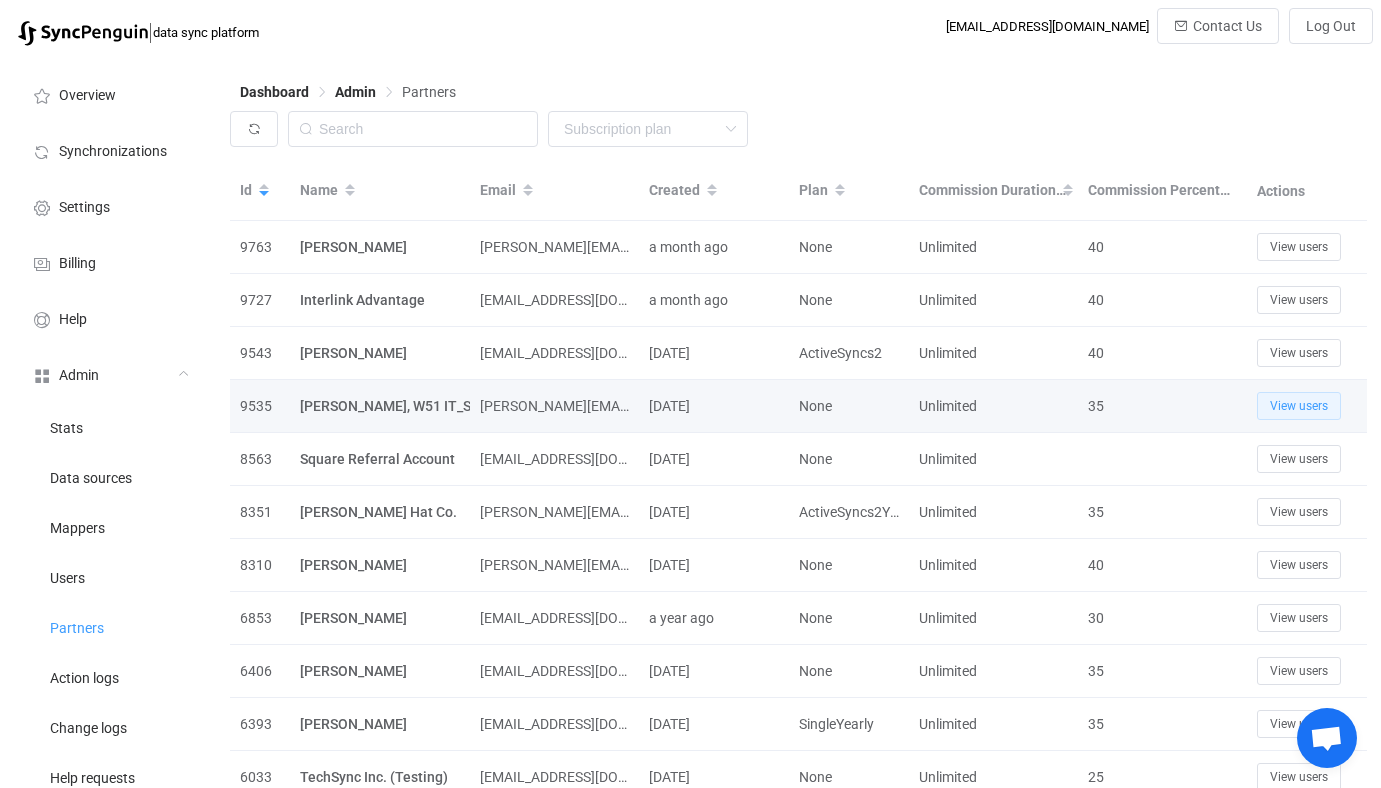 click on "View users" at bounding box center [1299, 406] 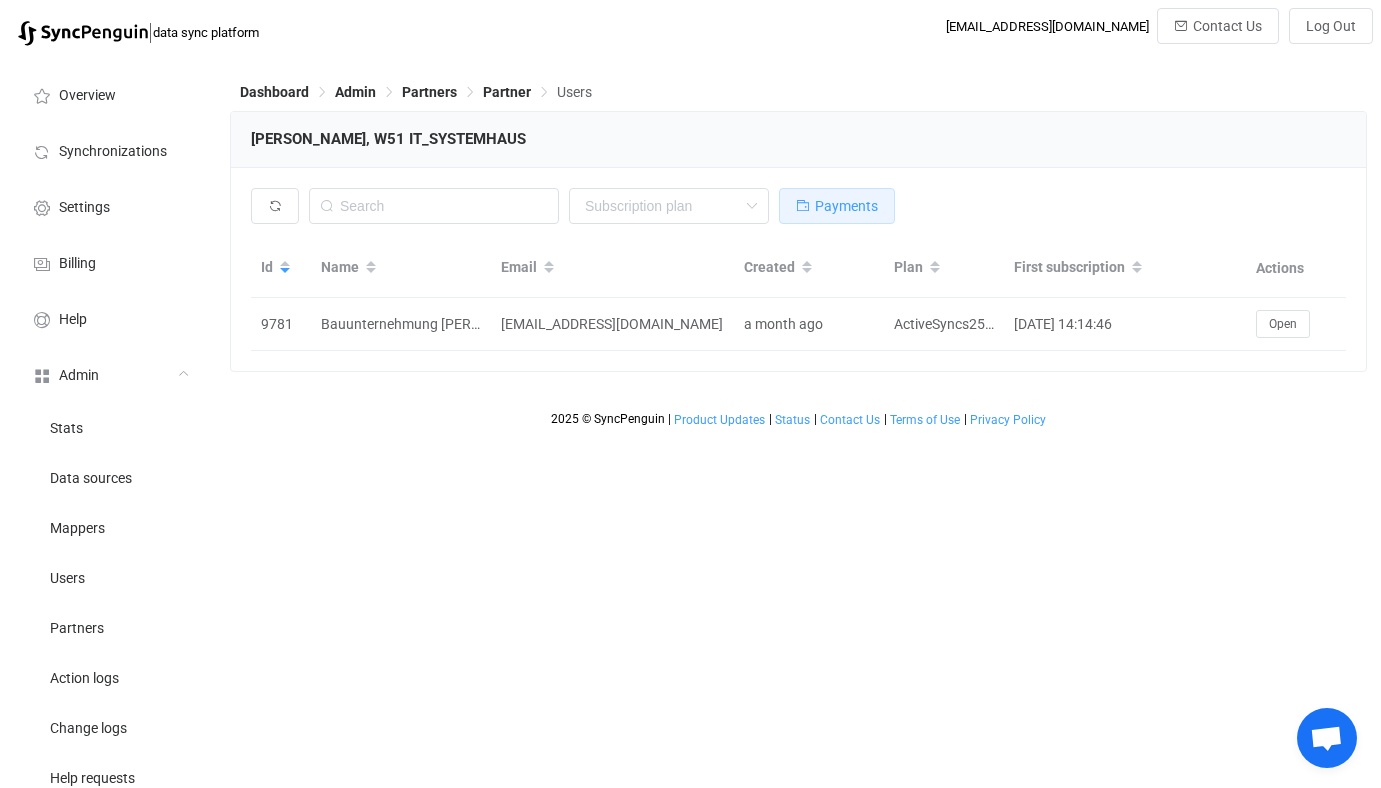 click on "Payments" at bounding box center (837, 206) 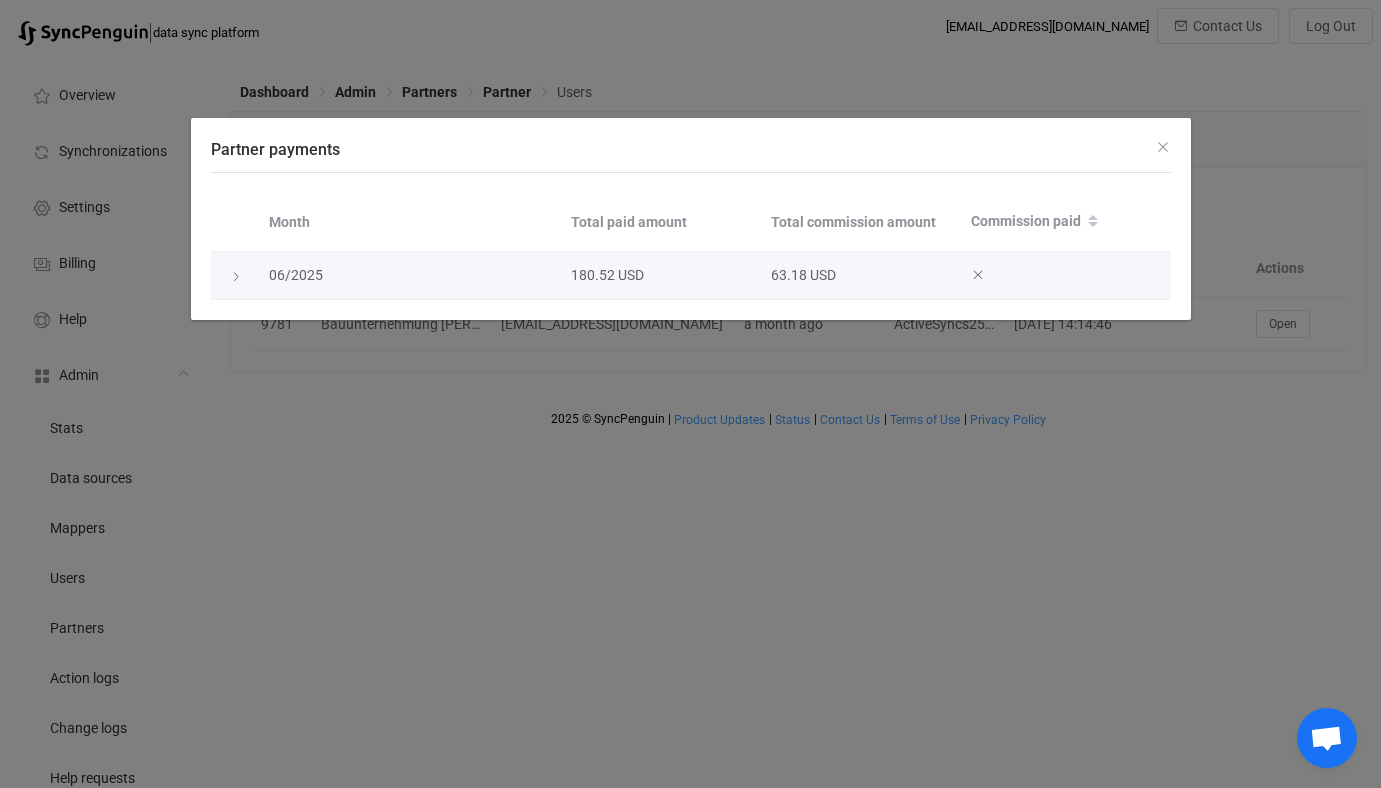 click at bounding box center [235, 276] 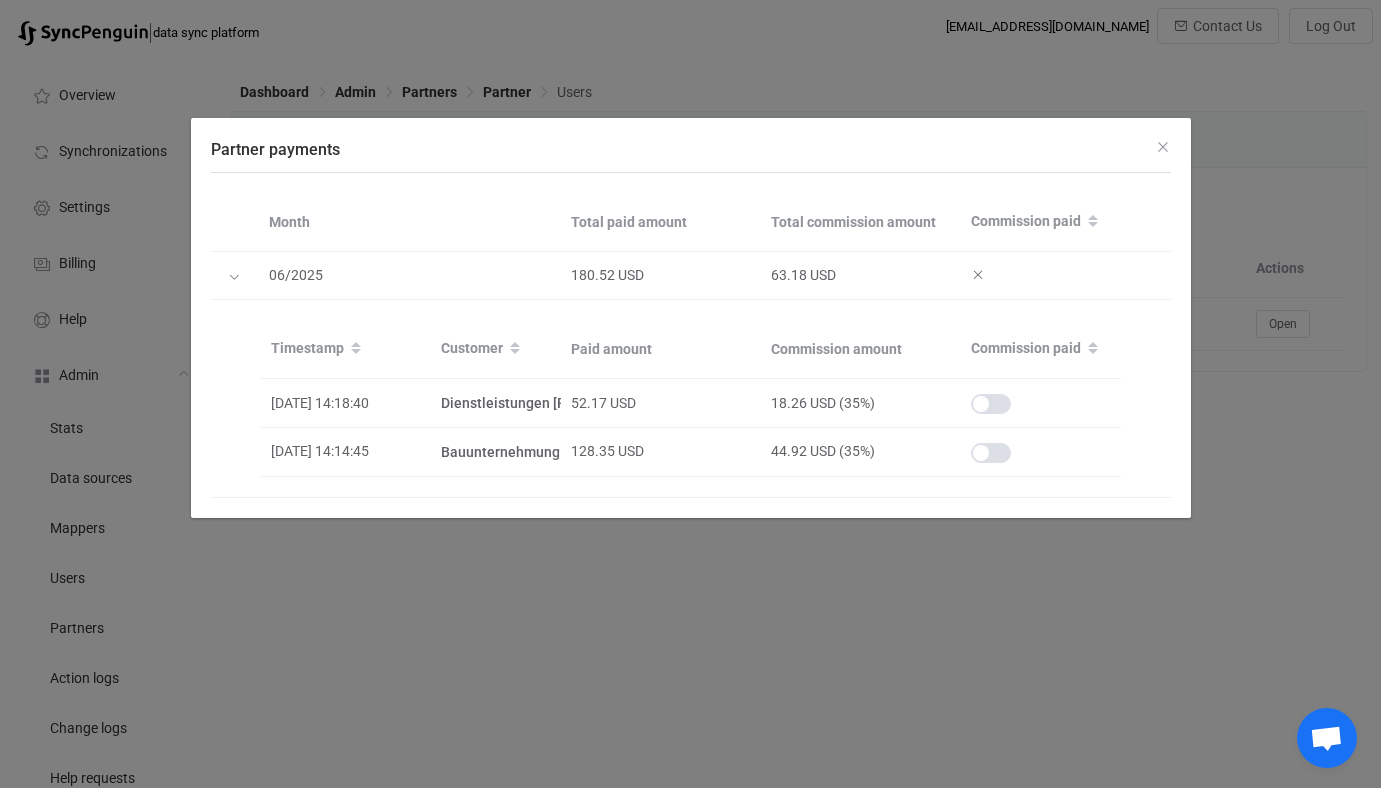 click on "Partner payments Month Total paid amount Total commission amount Commission paid 06/2025 180.52 USD 63.18 USD Timestamp Customer Paid amount Commission amount Commission paid 2025-06-04 14:18:40 Dienstleistungen Albert Weil GmbH 52.17 USD 18.26 USD (35%) 2025-06-04 14:14:45 Bauunternehmung Albert Weil AG 128.35 USD 44.92 USD (35%)" at bounding box center (690, 394) 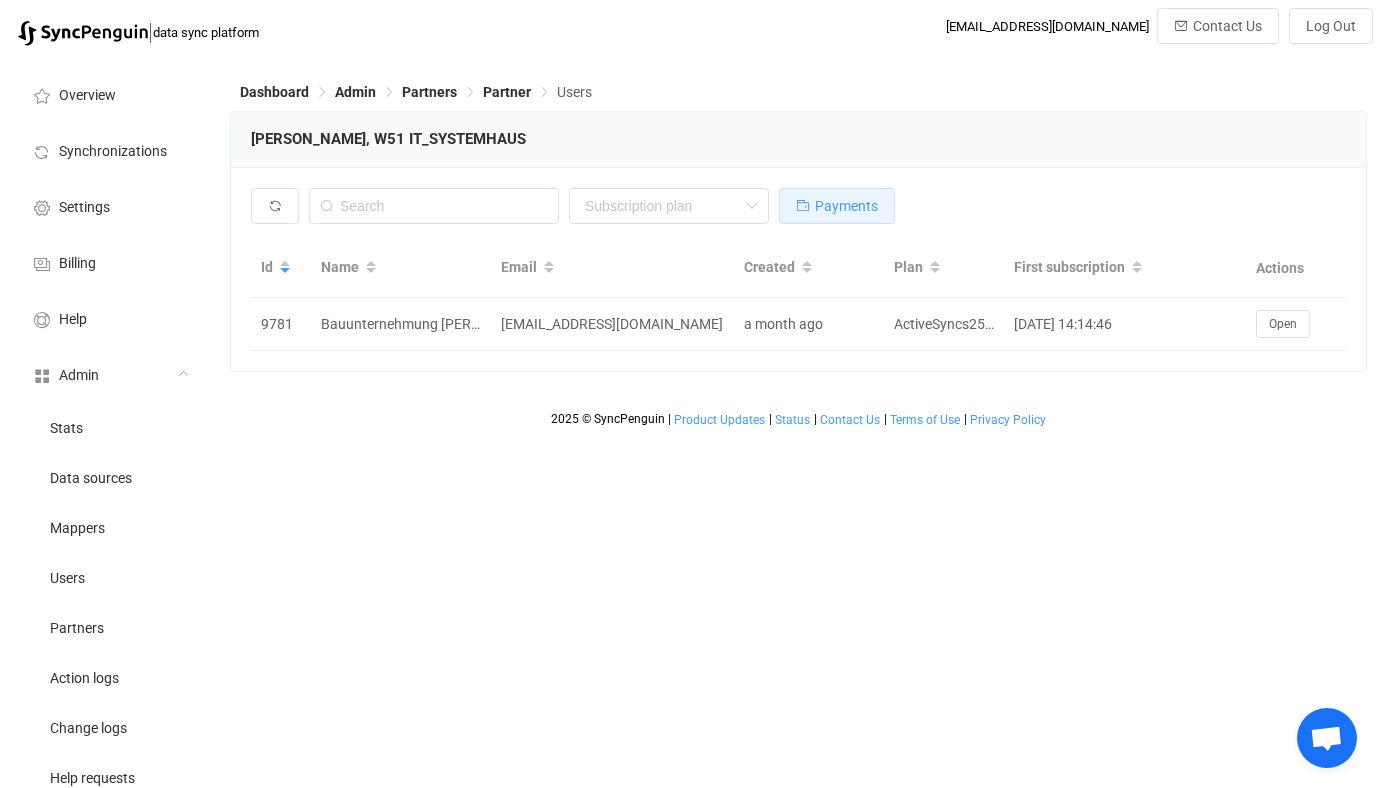 click on "Payments" at bounding box center (837, 206) 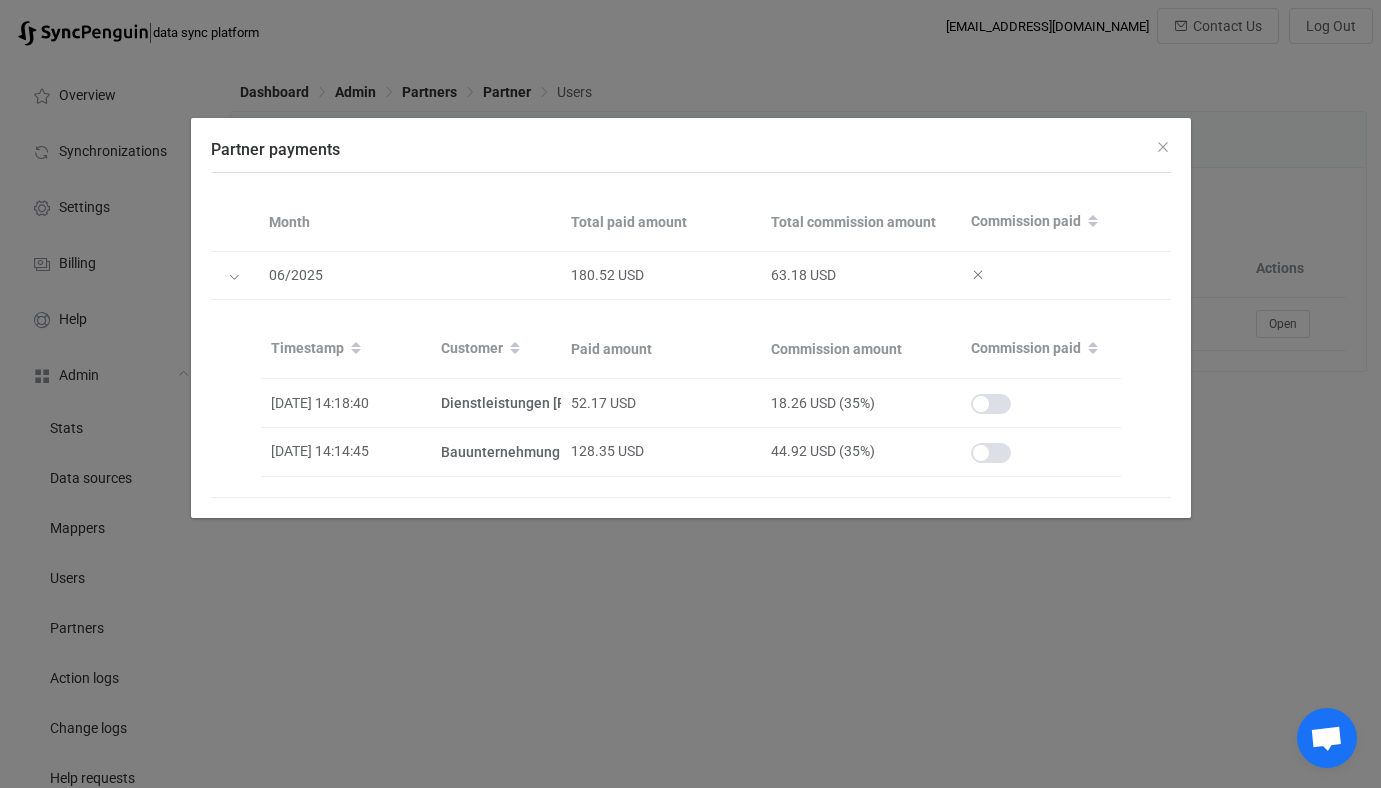 click on "Partner payments Month Total paid amount Total commission amount Commission paid 06/2025 180.52 USD 63.18 USD Timestamp Customer Paid amount Commission amount Commission paid 2025-06-04 14:18:40 Dienstleistungen Albert Weil GmbH 52.17 USD 18.26 USD (35%) 2025-06-04 14:14:45 Bauunternehmung Albert Weil AG 128.35 USD 44.92 USD (35%)" at bounding box center [690, 394] 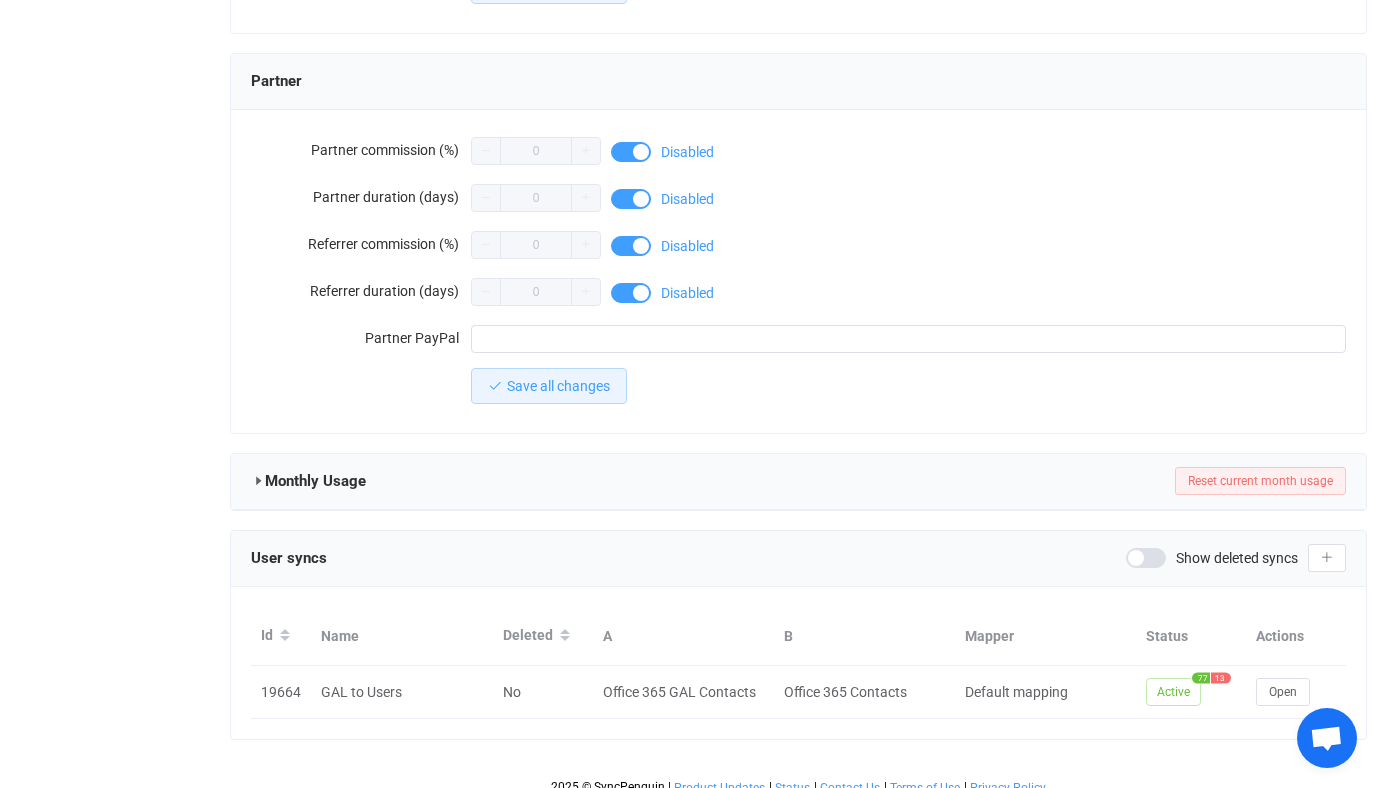scroll, scrollTop: 1742, scrollLeft: 0, axis: vertical 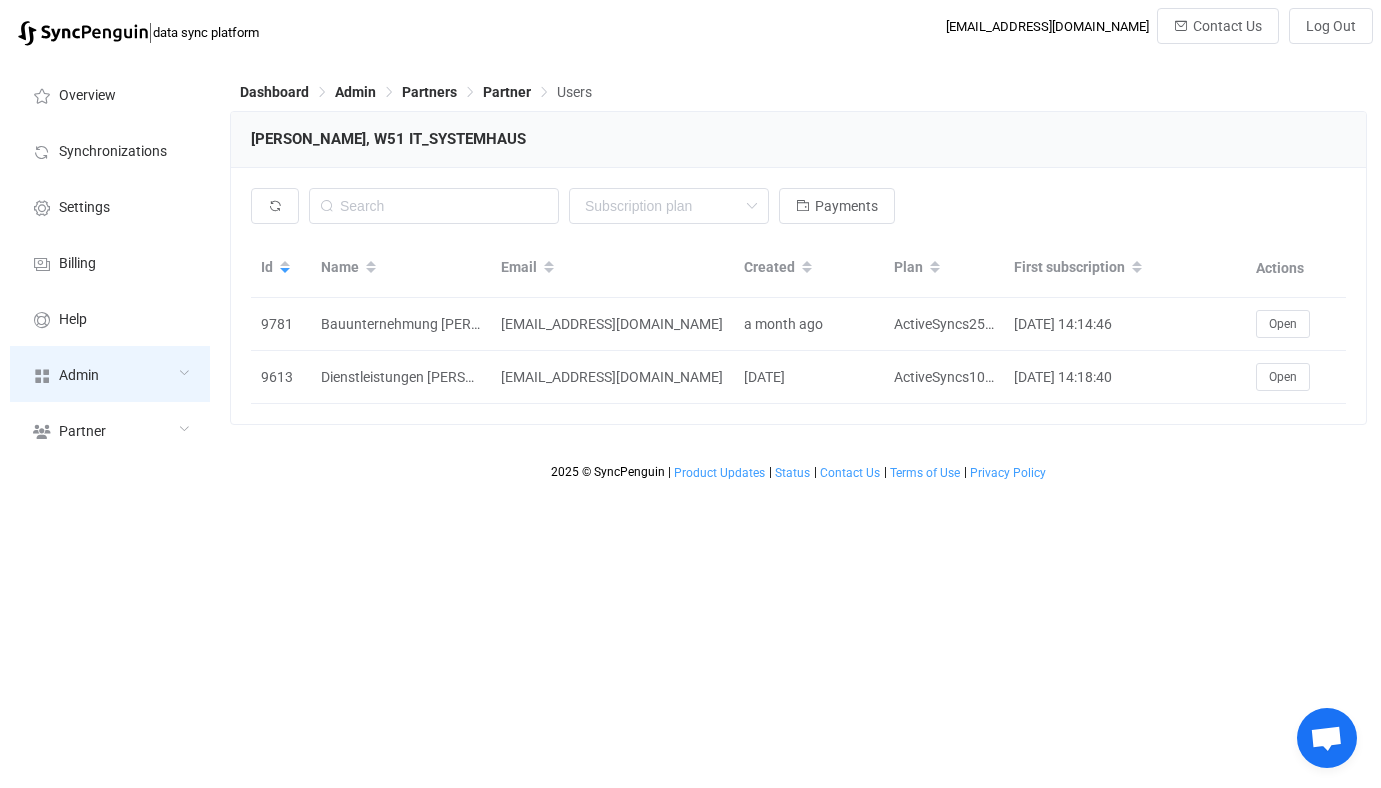 click on "Admin" at bounding box center (110, 374) 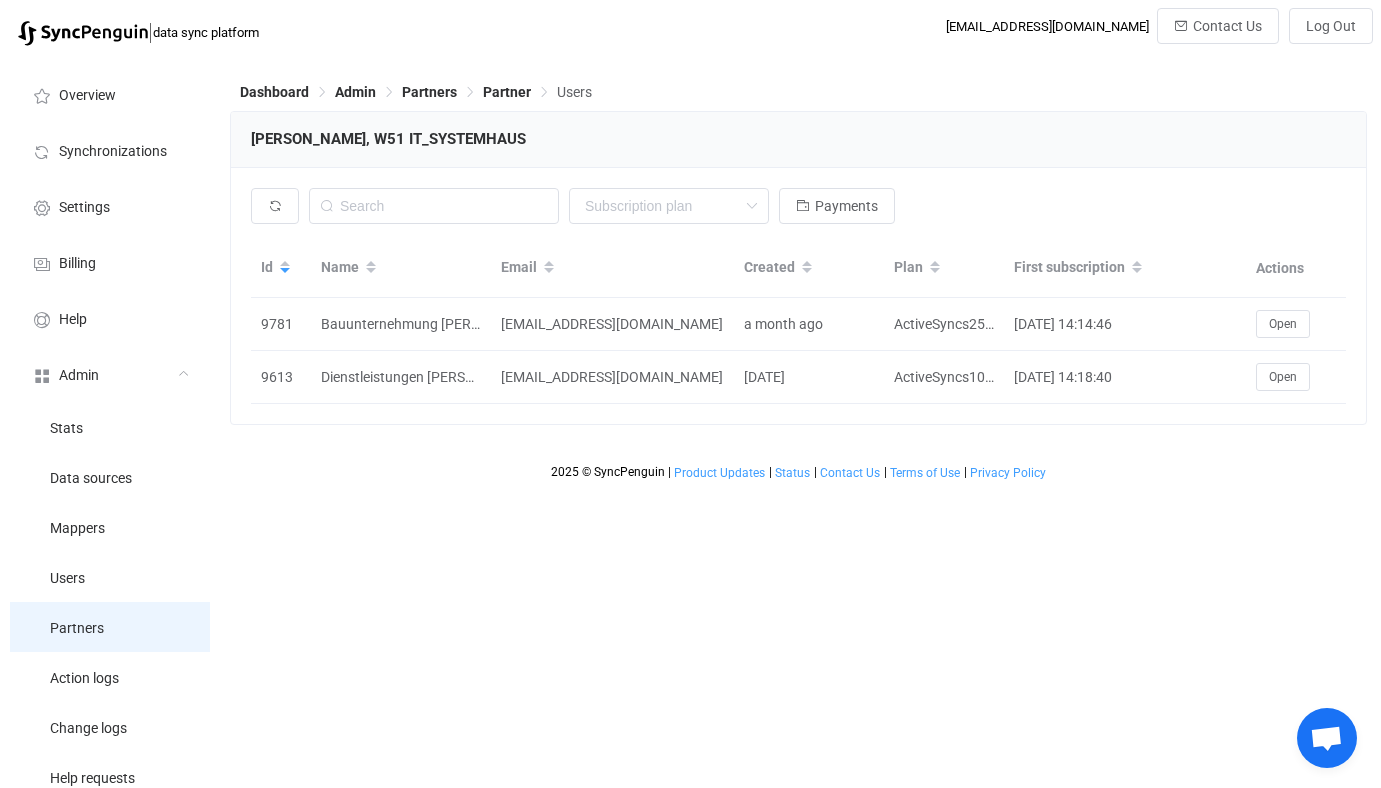 click on "Partners" at bounding box center [110, 627] 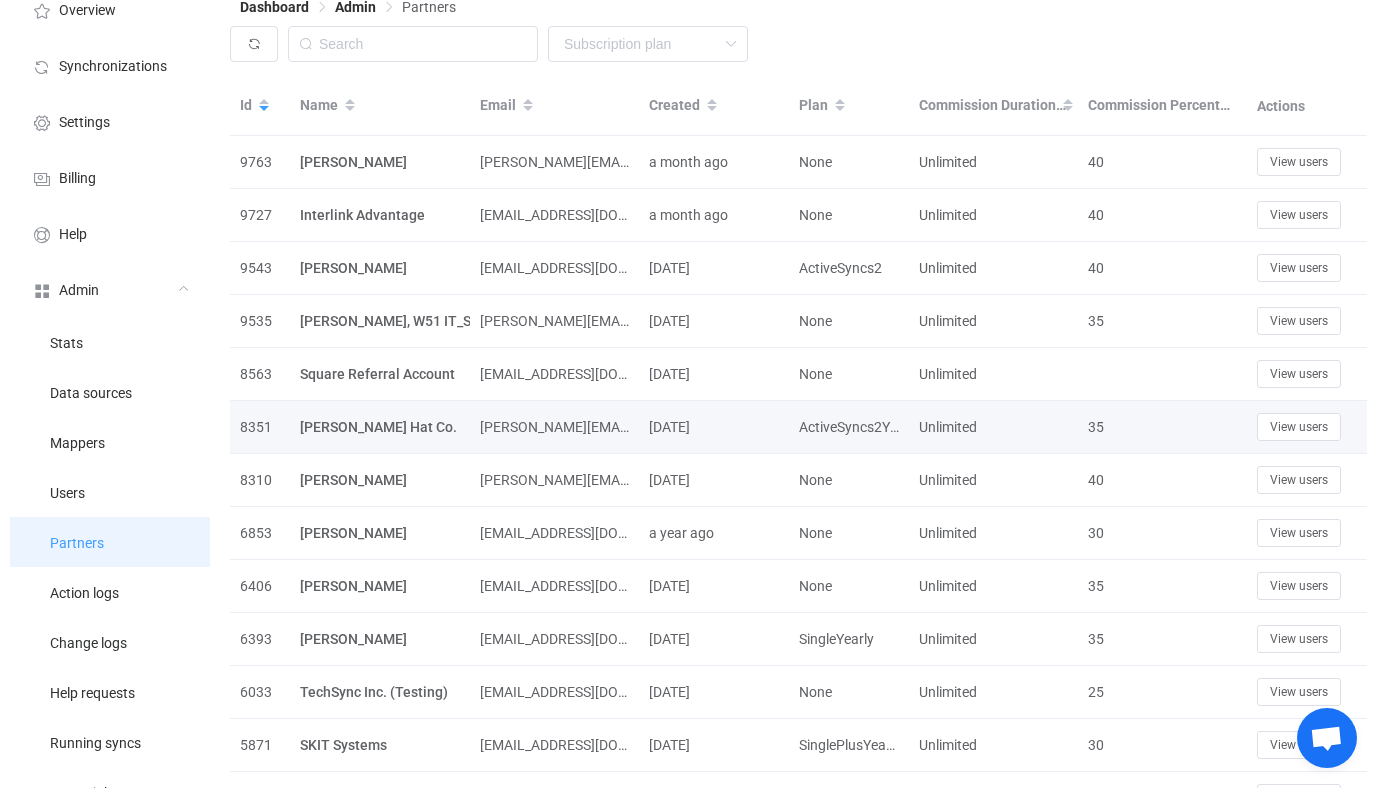 scroll, scrollTop: 86, scrollLeft: 0, axis: vertical 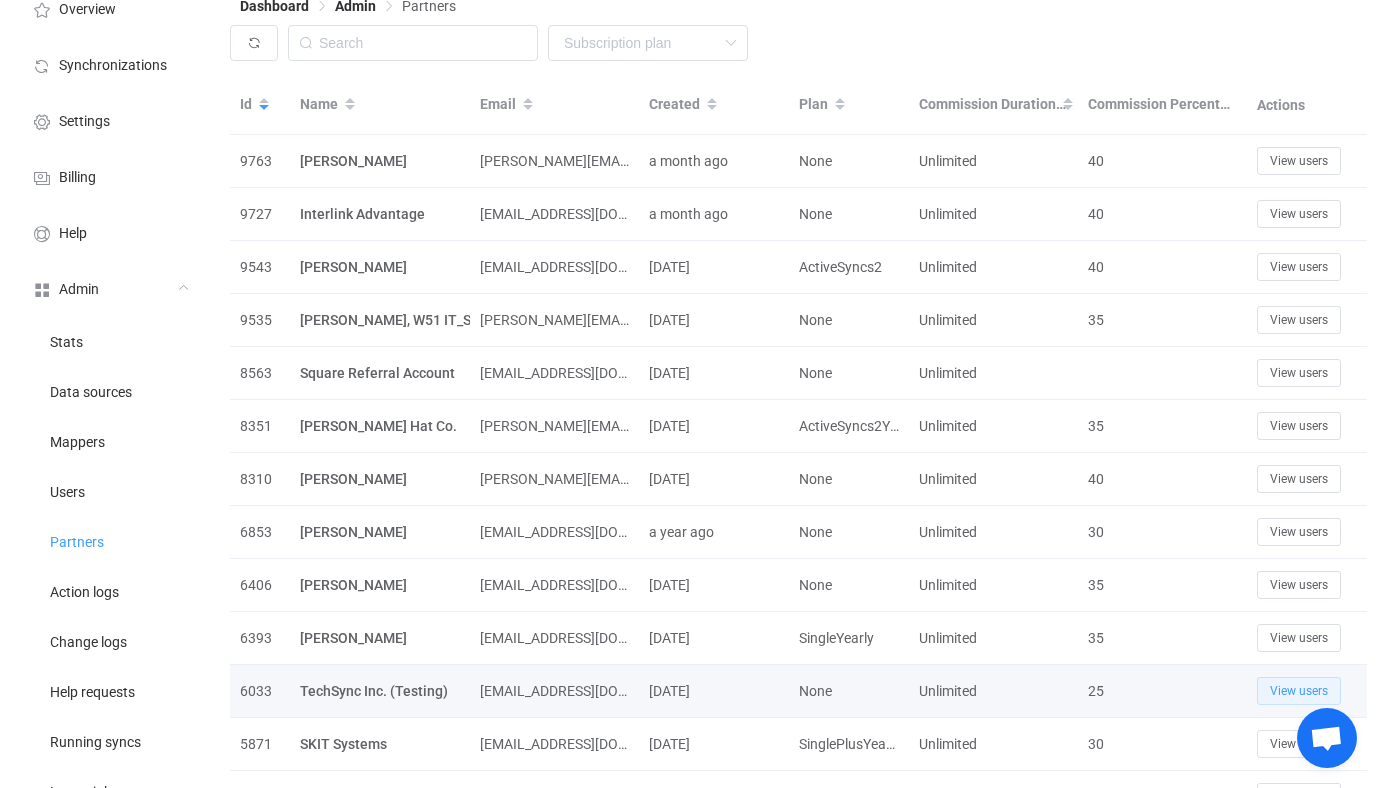 click on "View users" at bounding box center (1299, 691) 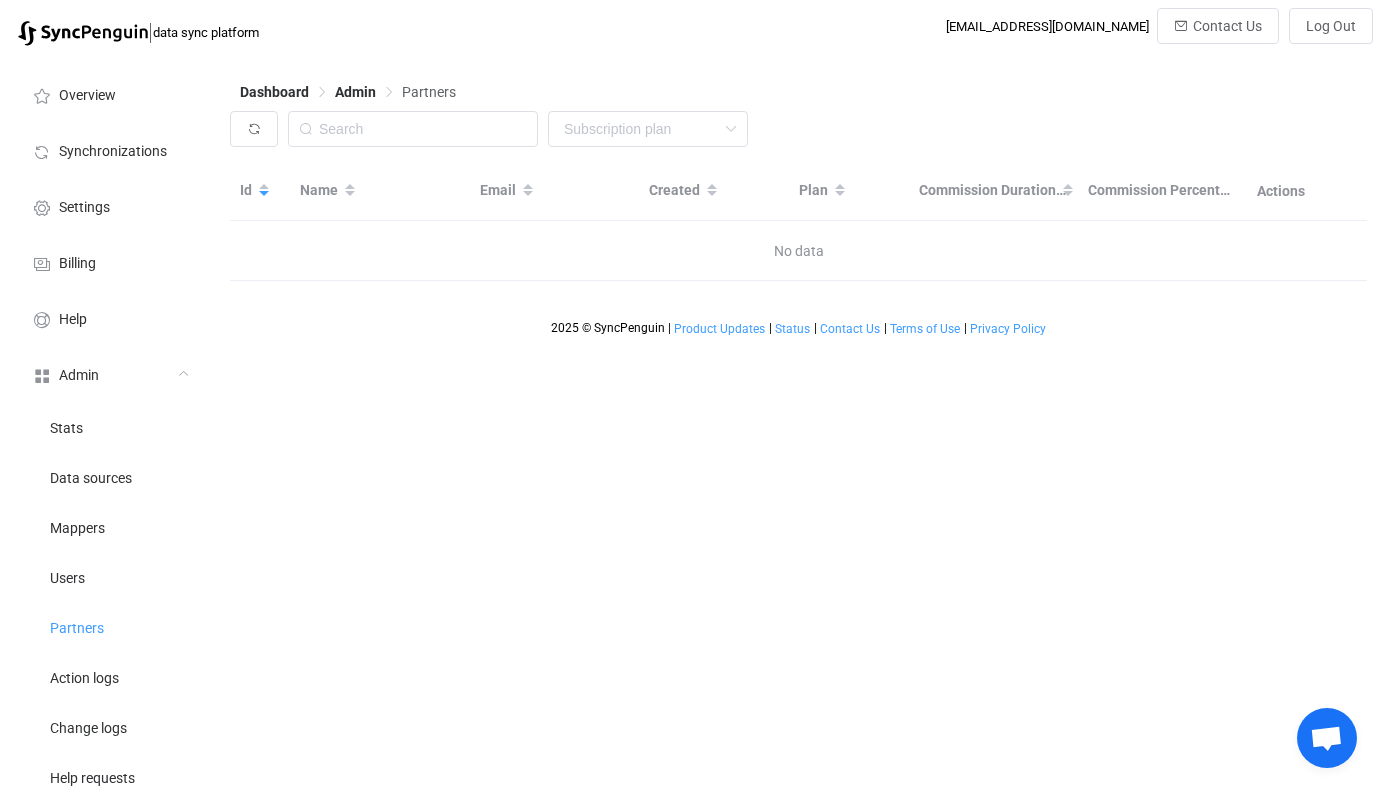 scroll, scrollTop: 86, scrollLeft: 0, axis: vertical 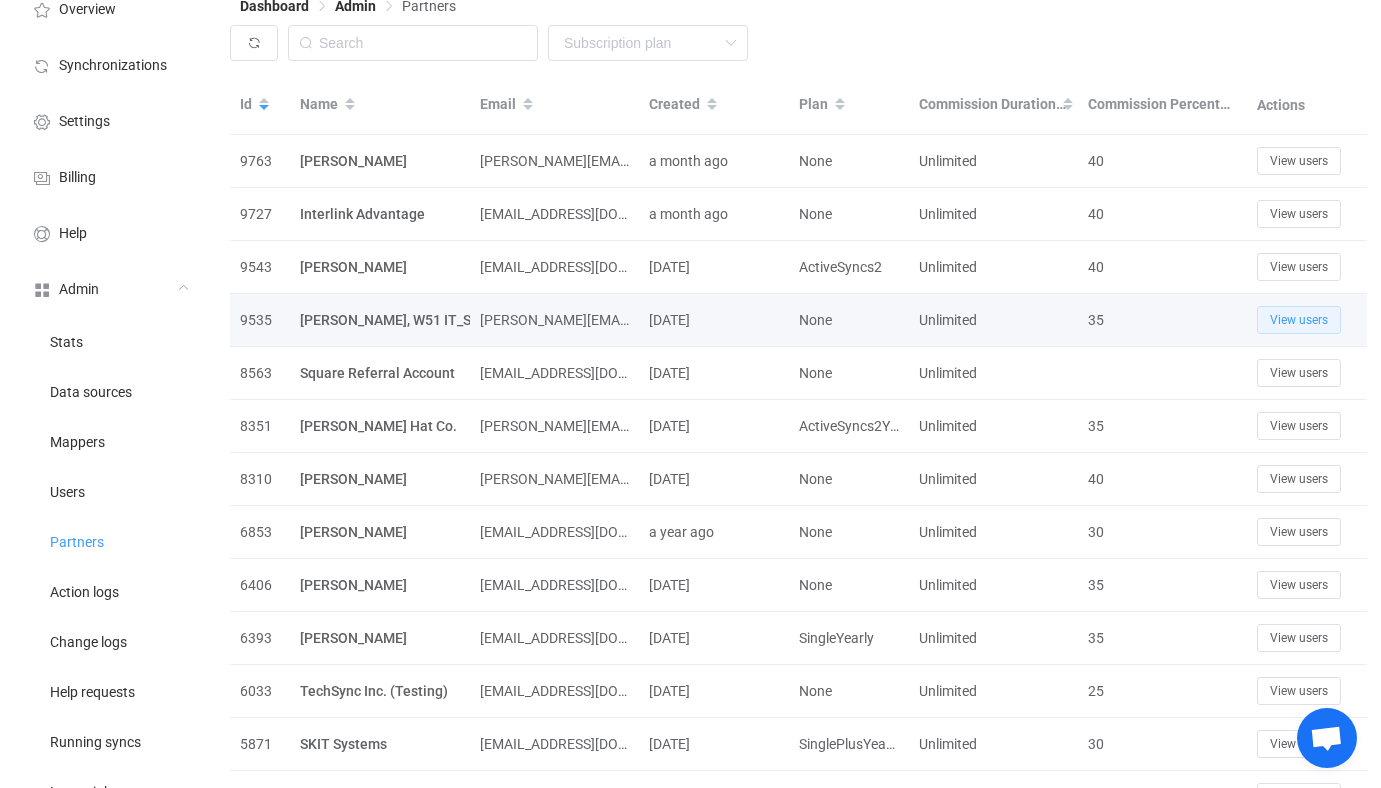 click on "View users" at bounding box center (1299, 320) 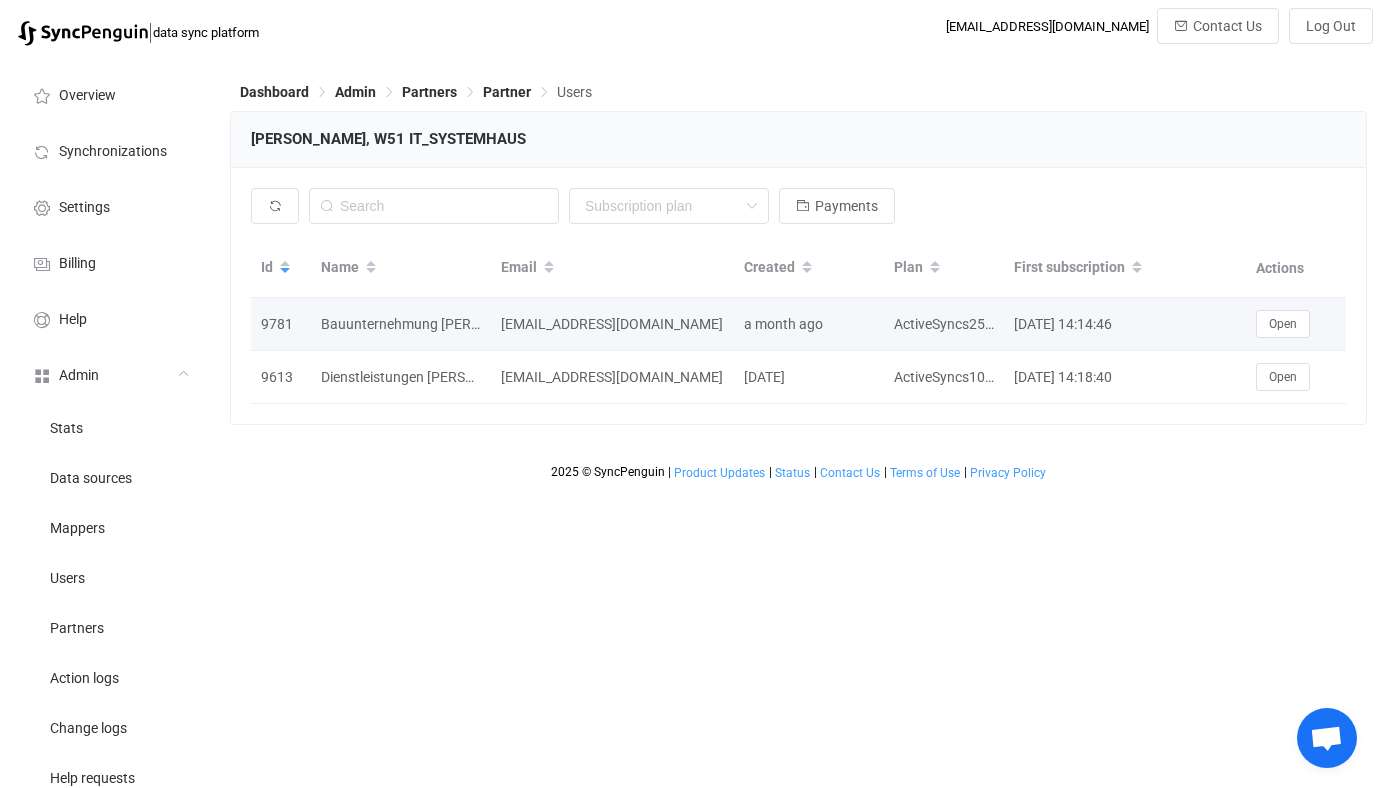 click on "Open" at bounding box center [1296, 324] 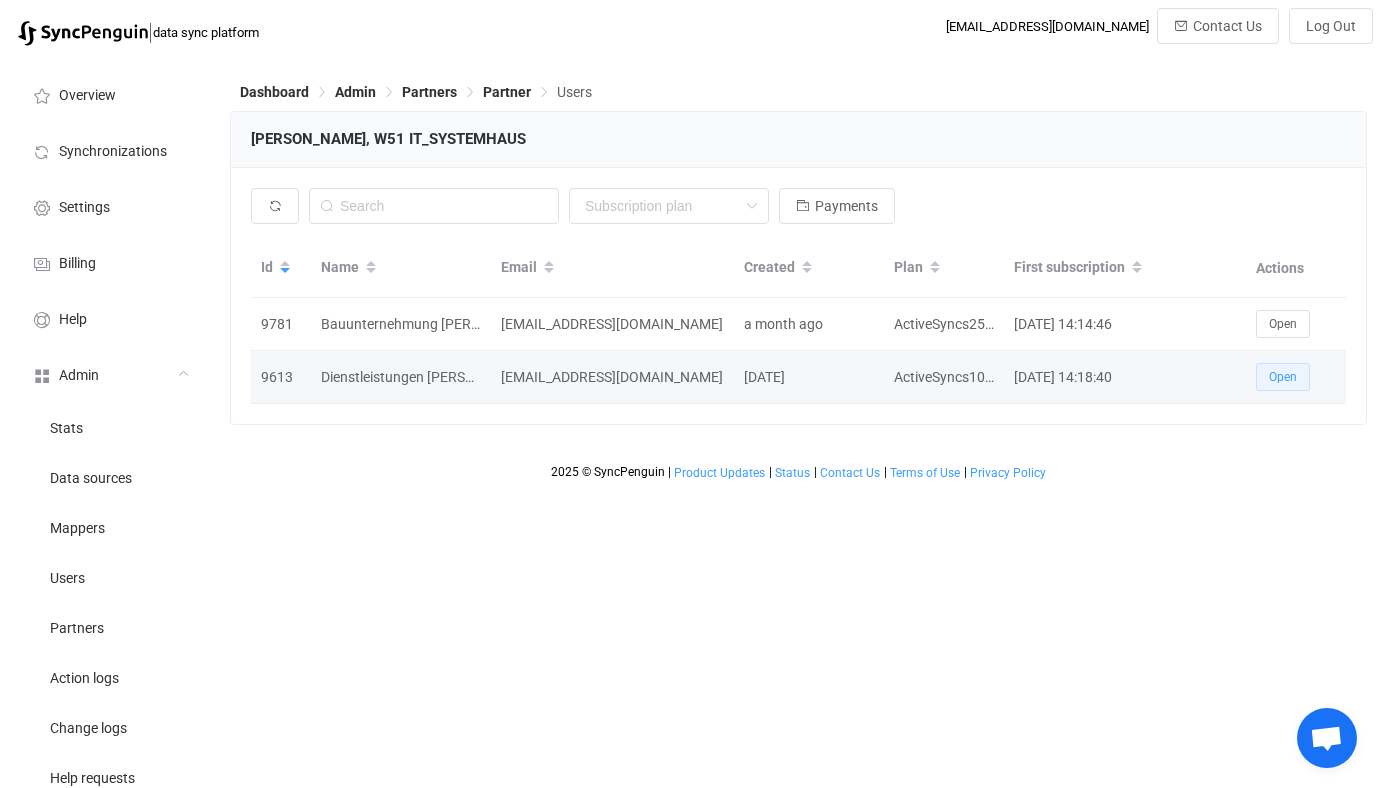click on "Open" at bounding box center (1283, 377) 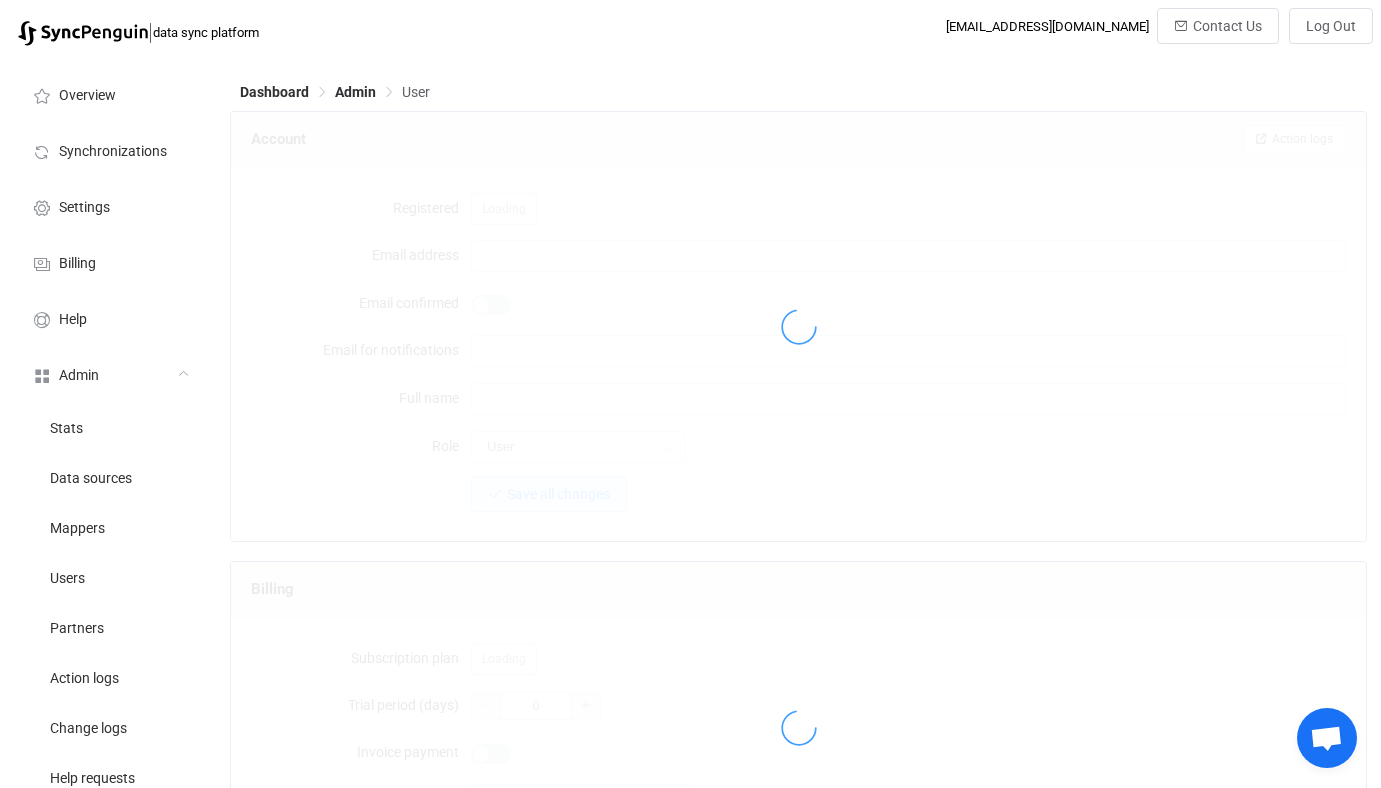 type on "syncpenguin@dienstleistungen-aw.de" 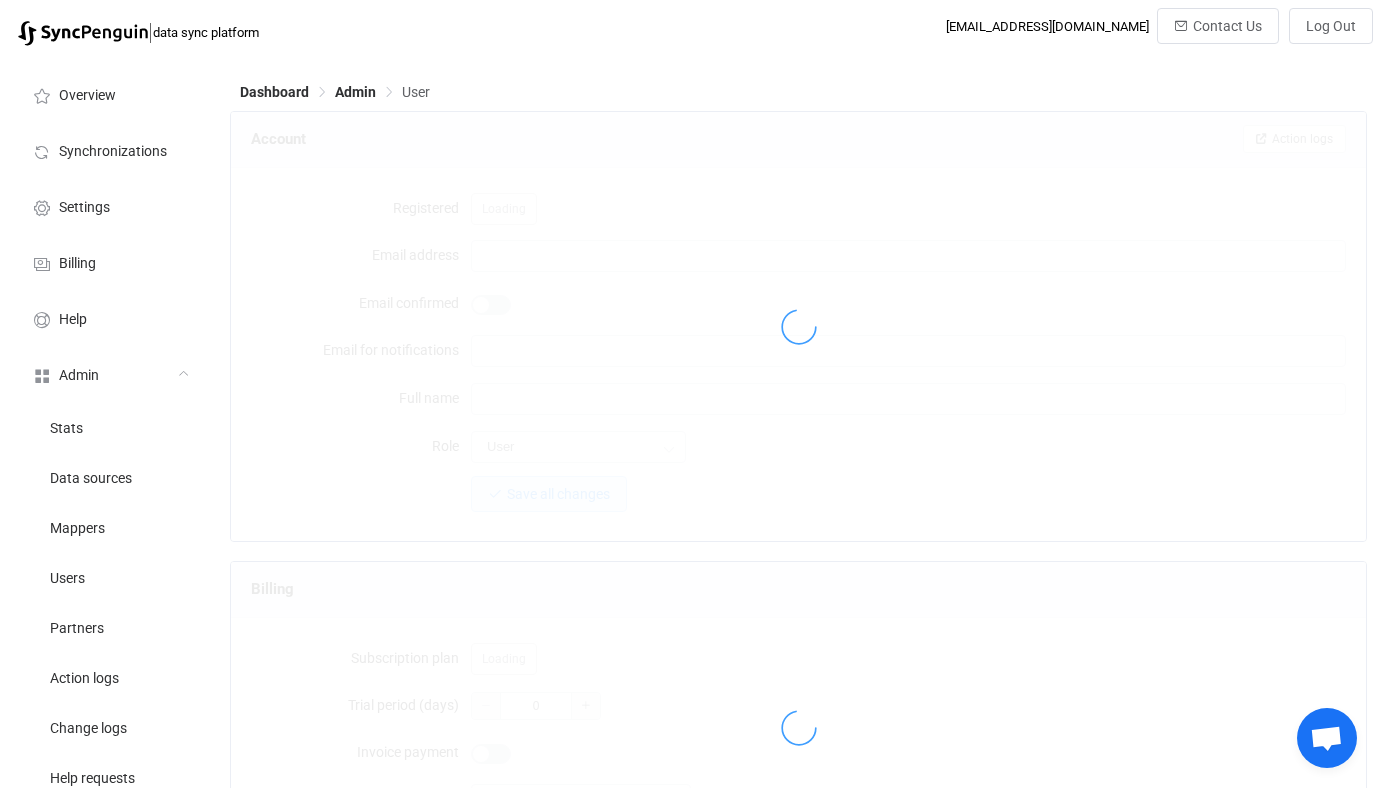type on "Dienstleistungen Albert Weil GmbH" 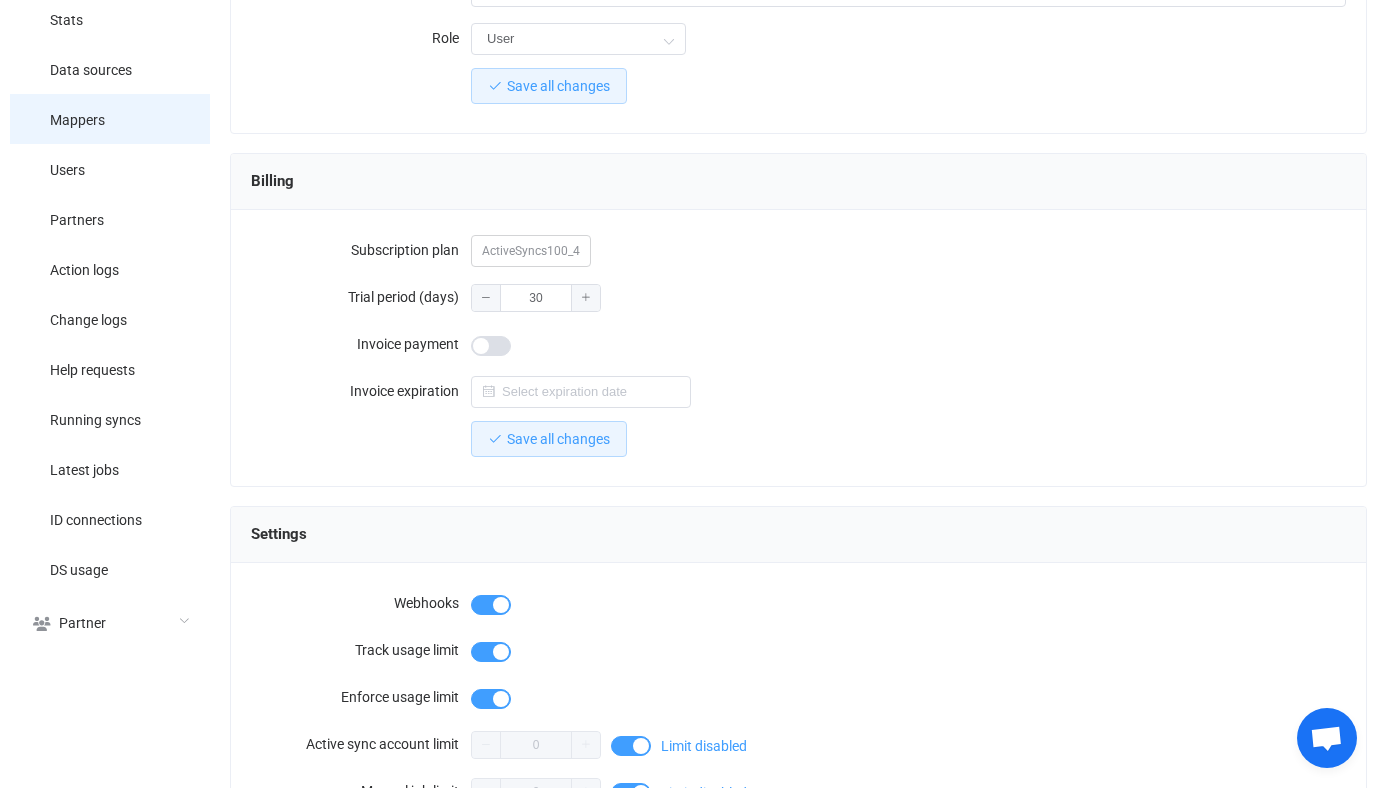 scroll, scrollTop: 943, scrollLeft: 0, axis: vertical 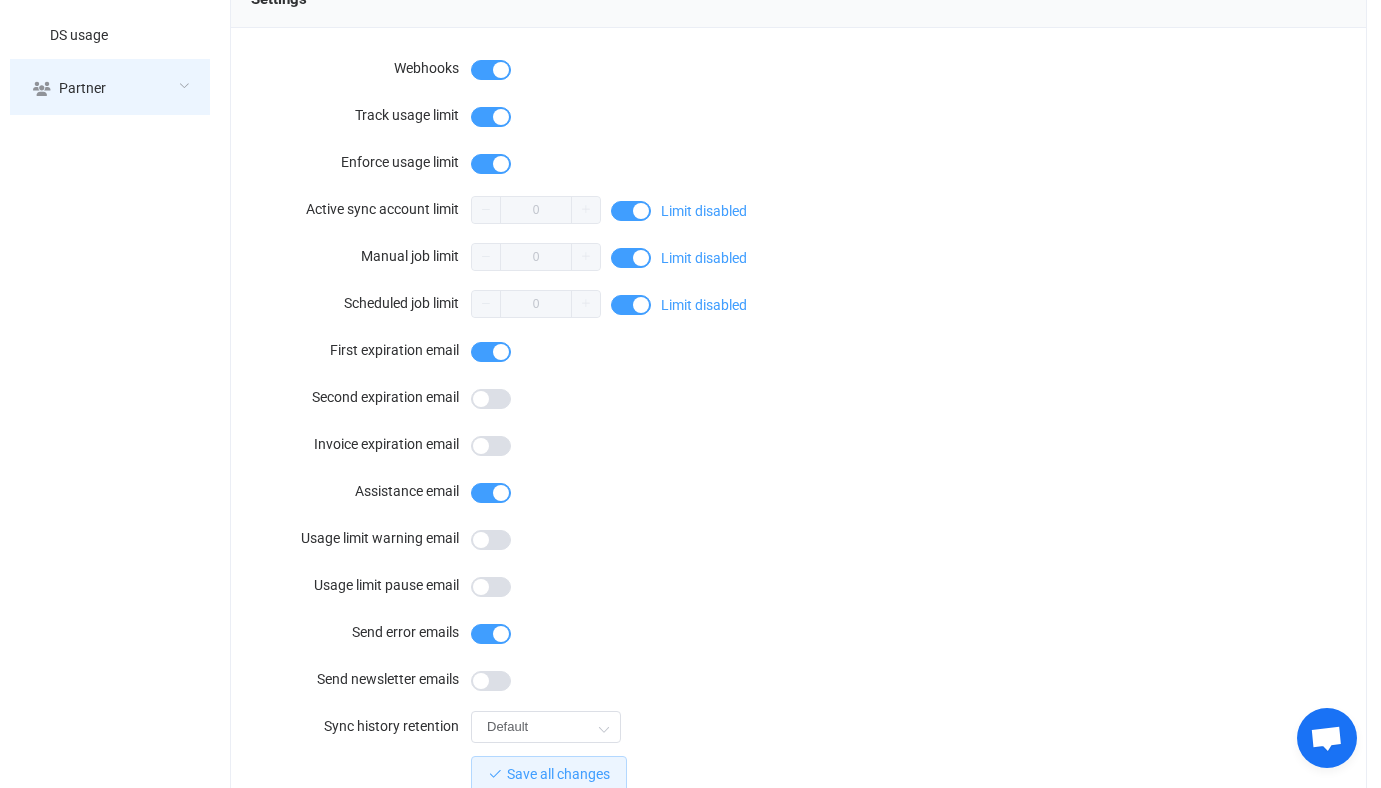 click on "Partner" at bounding box center (110, 87) 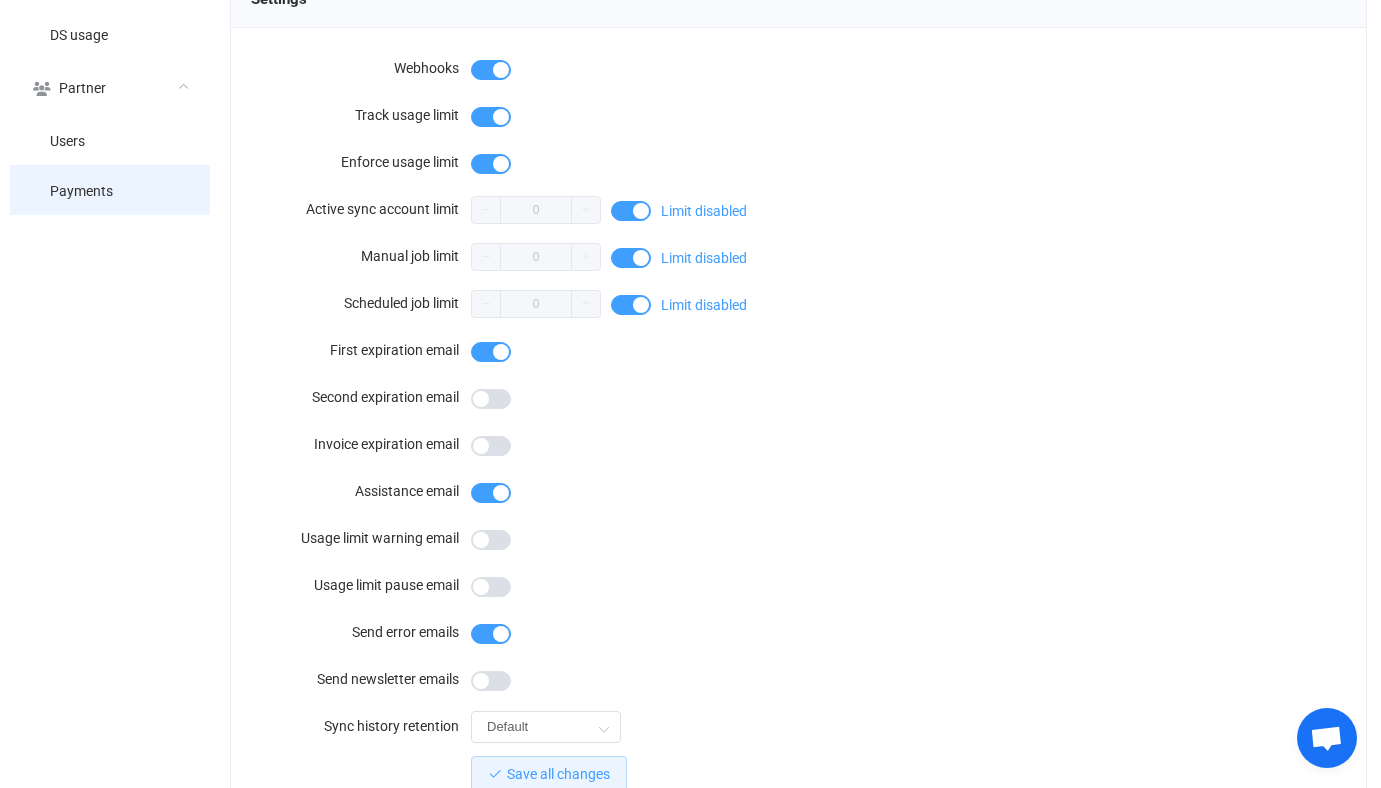 click on "Payments" at bounding box center (110, 190) 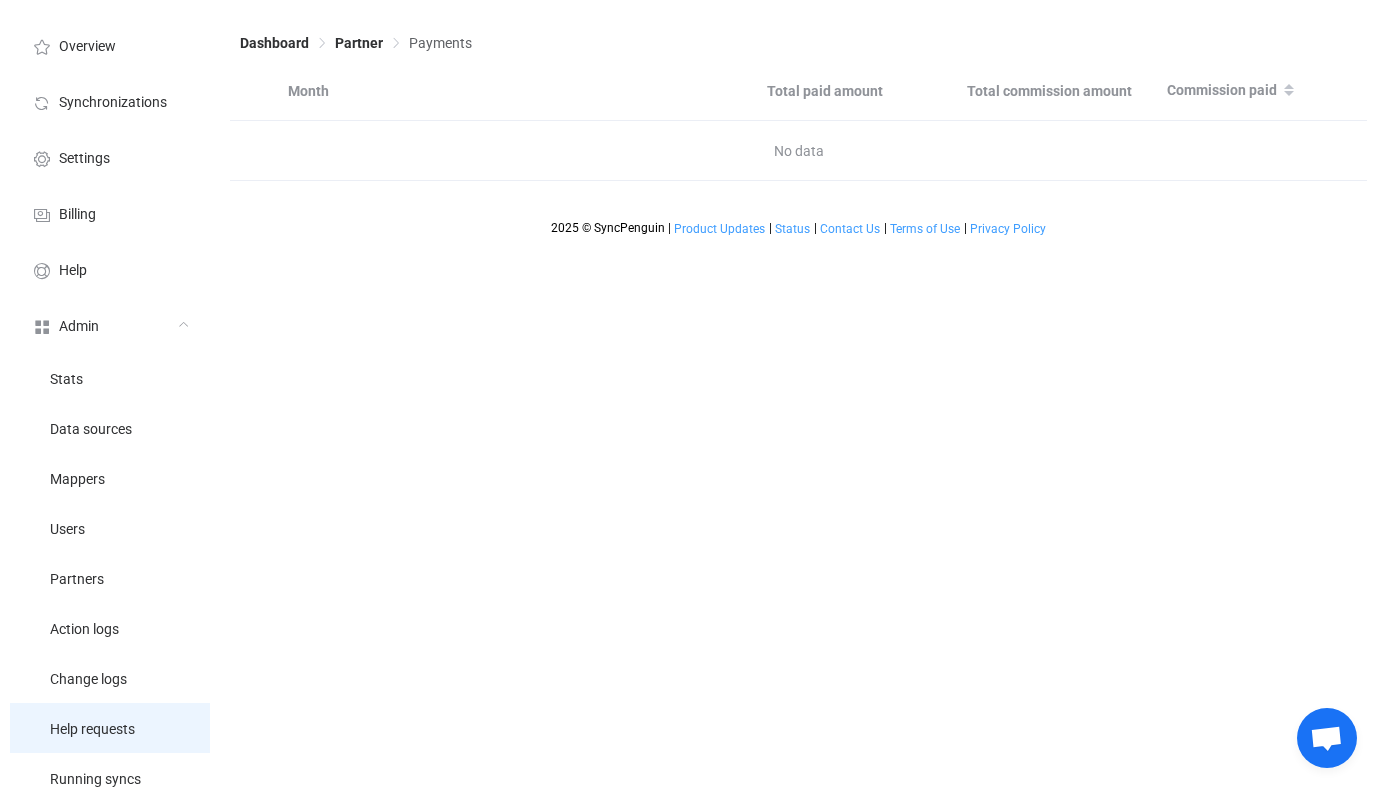 scroll, scrollTop: 380, scrollLeft: 0, axis: vertical 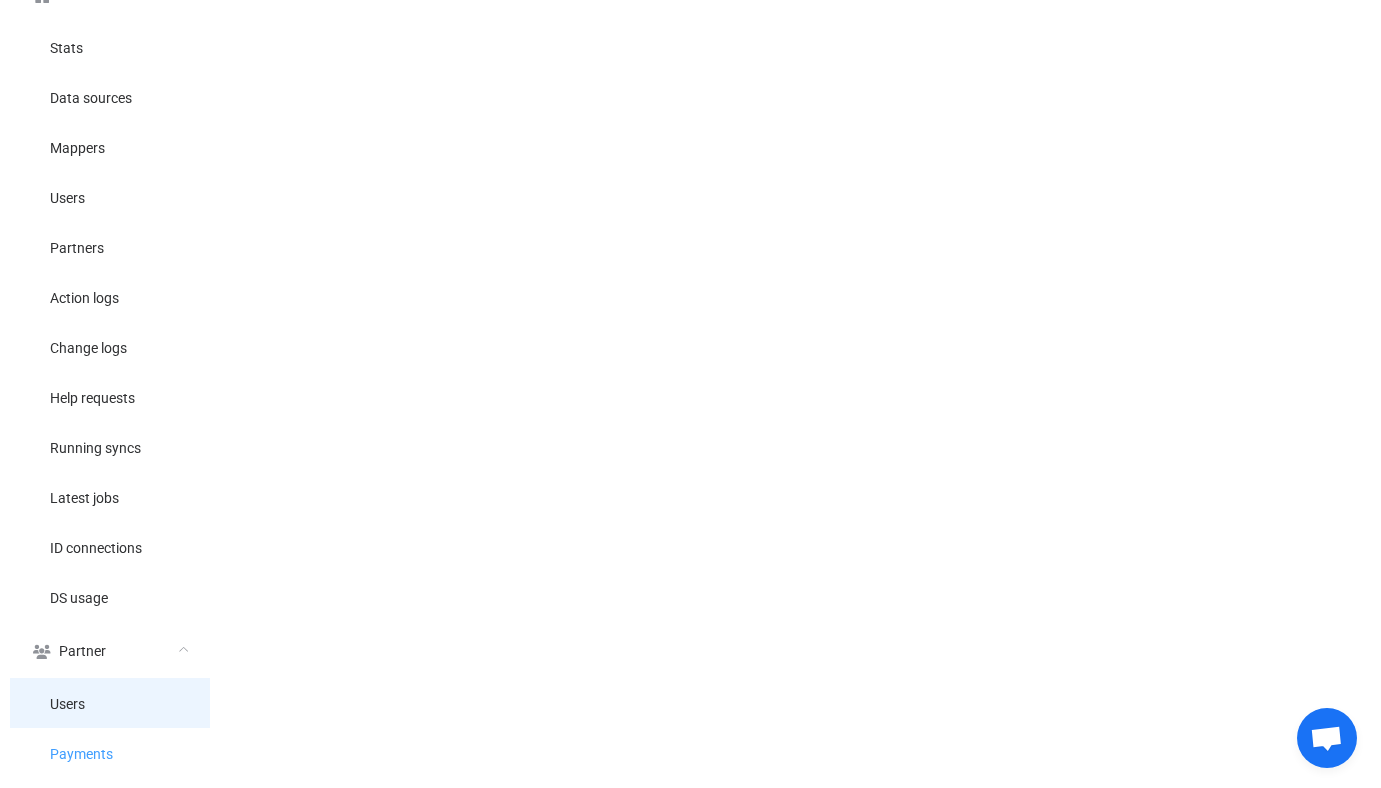 click on "Users" at bounding box center (110, 703) 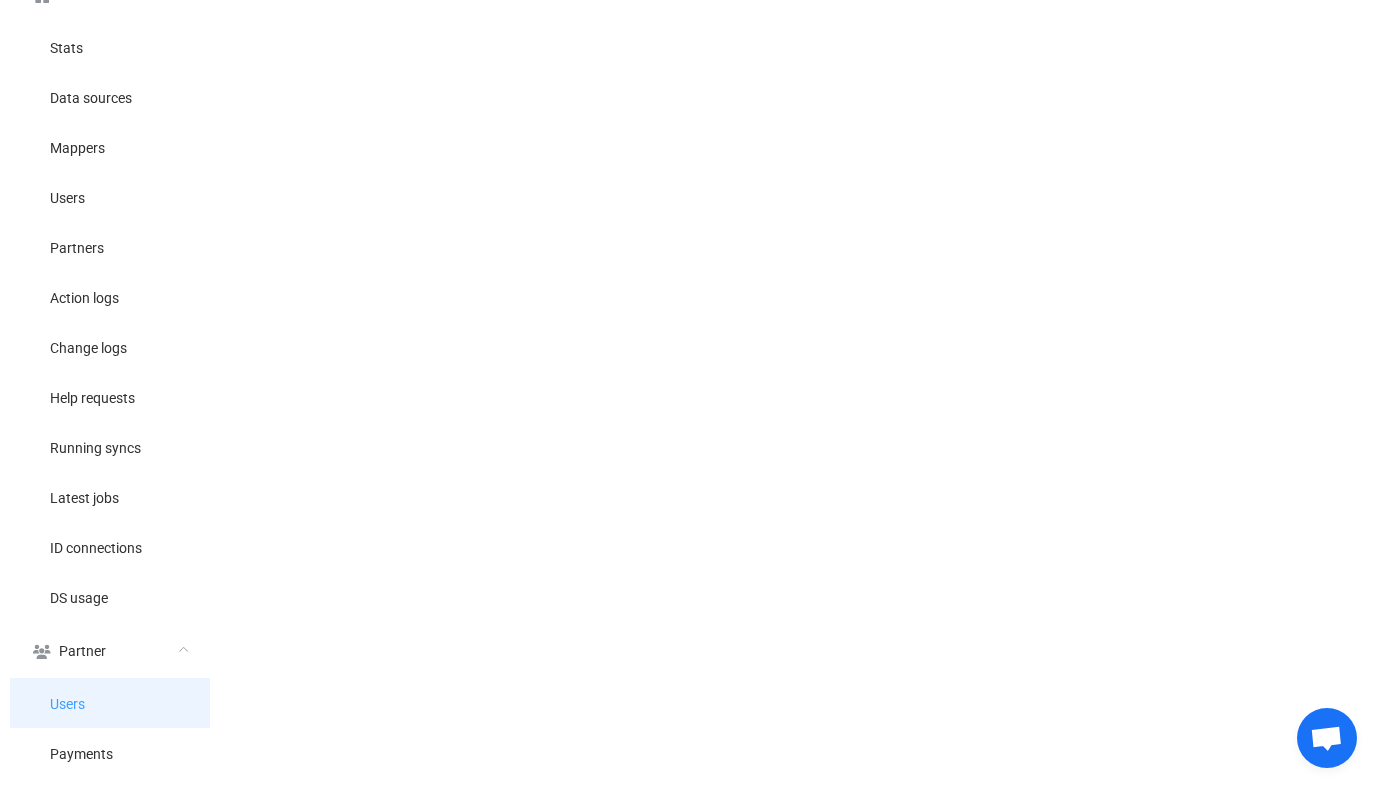 scroll, scrollTop: 0, scrollLeft: 0, axis: both 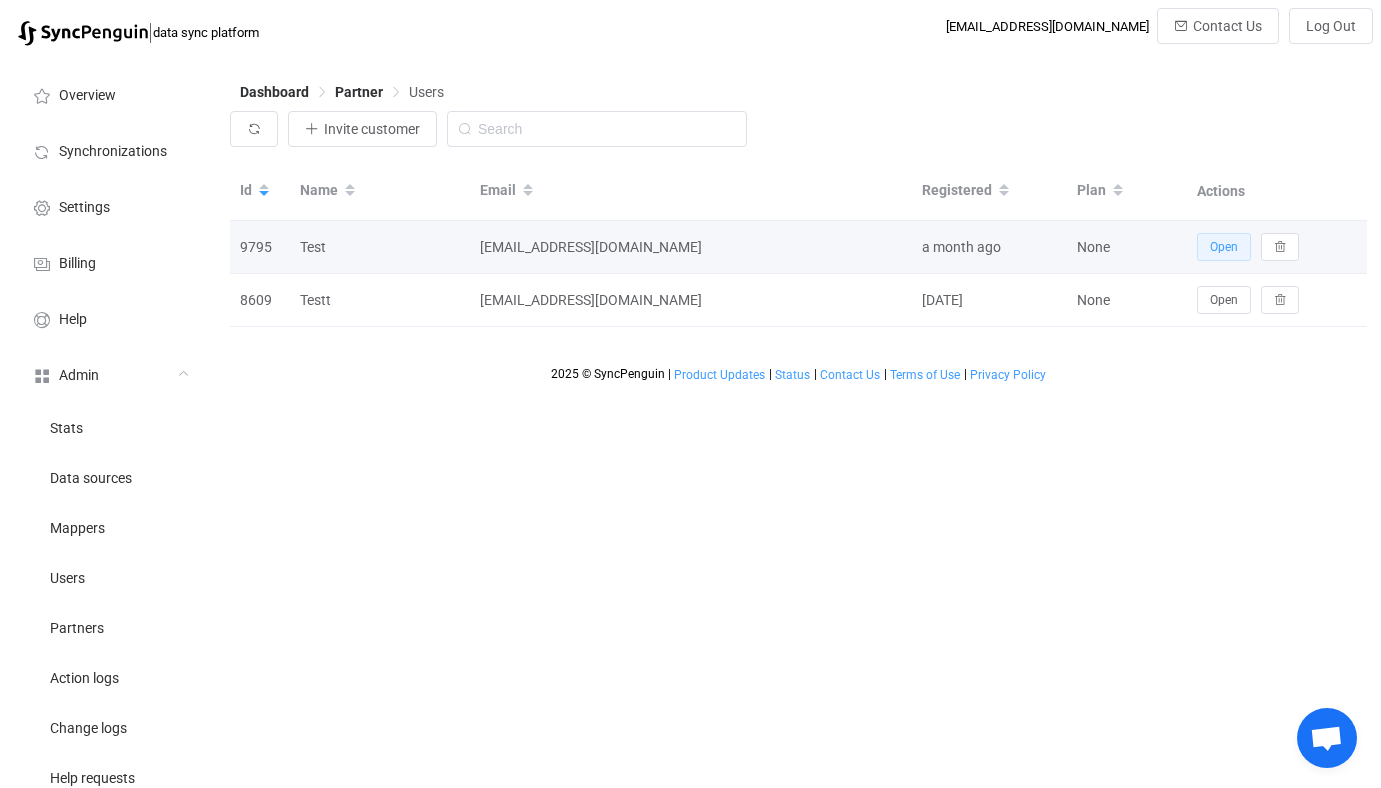 click on "Open" at bounding box center (1224, 247) 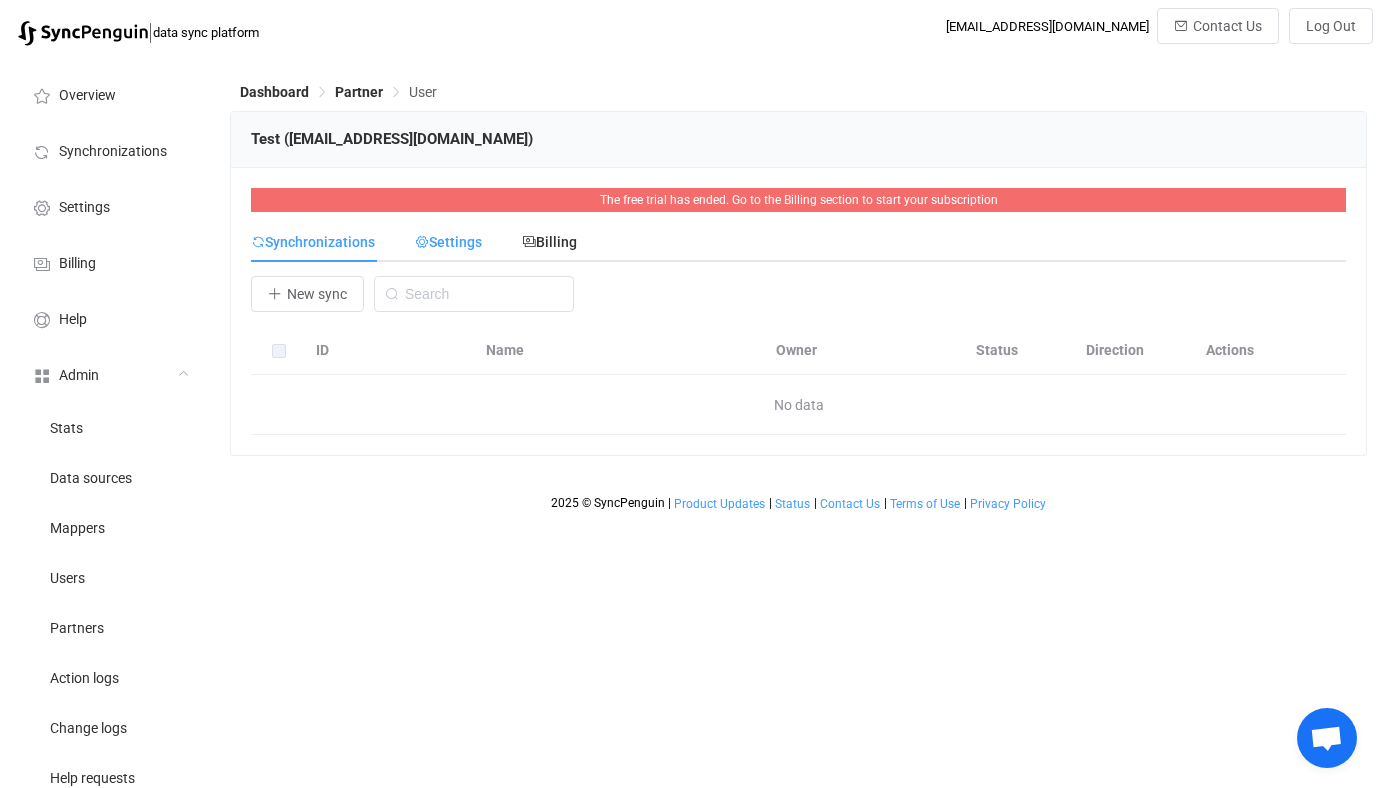 click on "Settings" at bounding box center (448, 242) 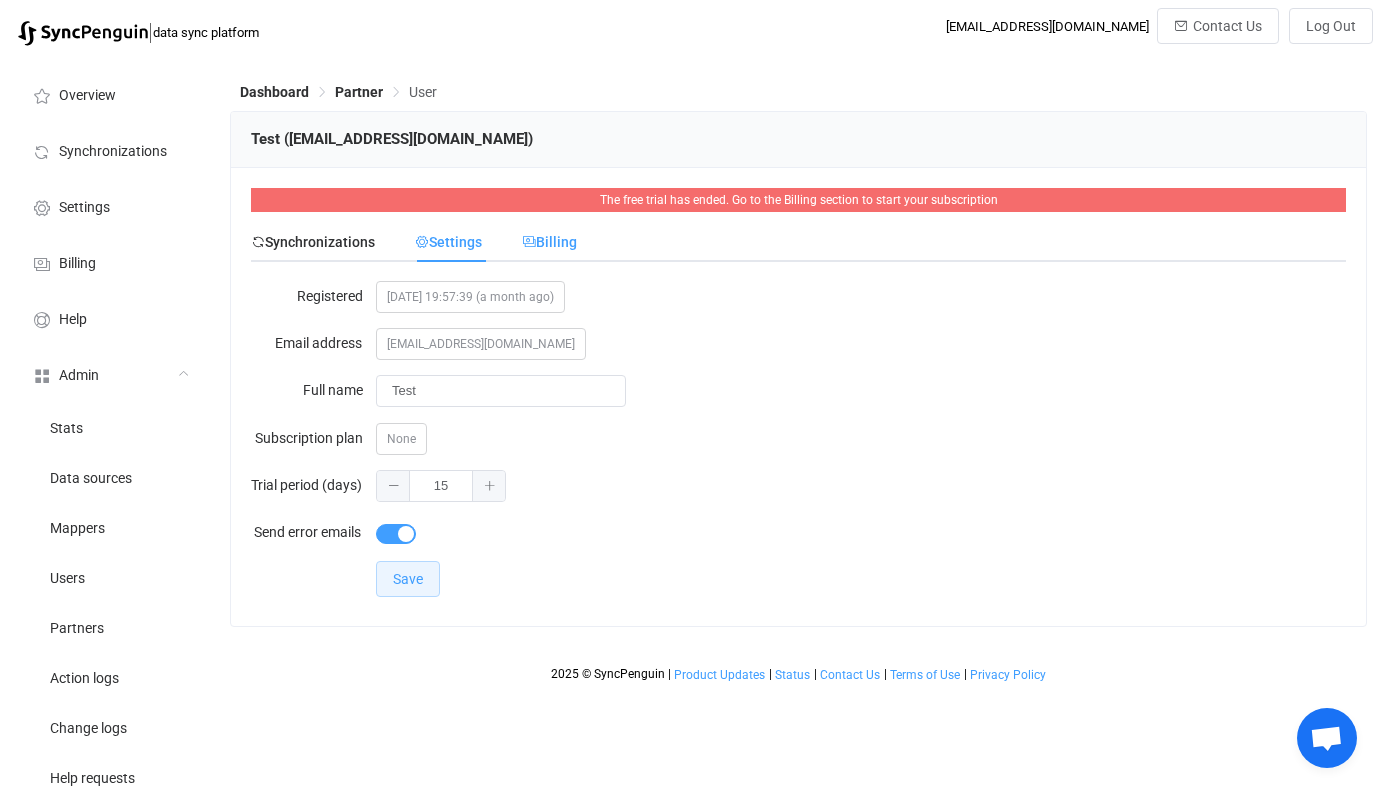 click on "Billing" at bounding box center (549, 242) 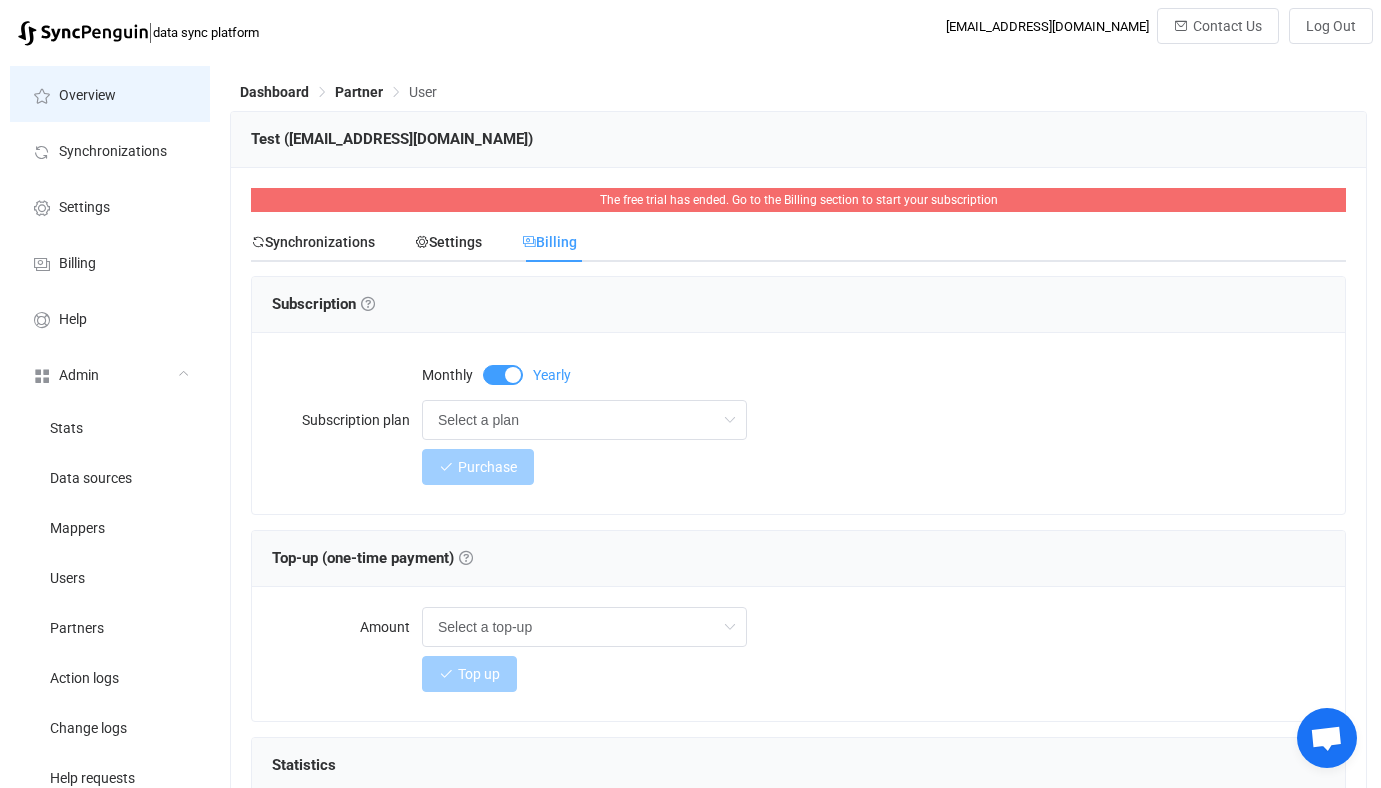click on "Overview" at bounding box center (110, 94) 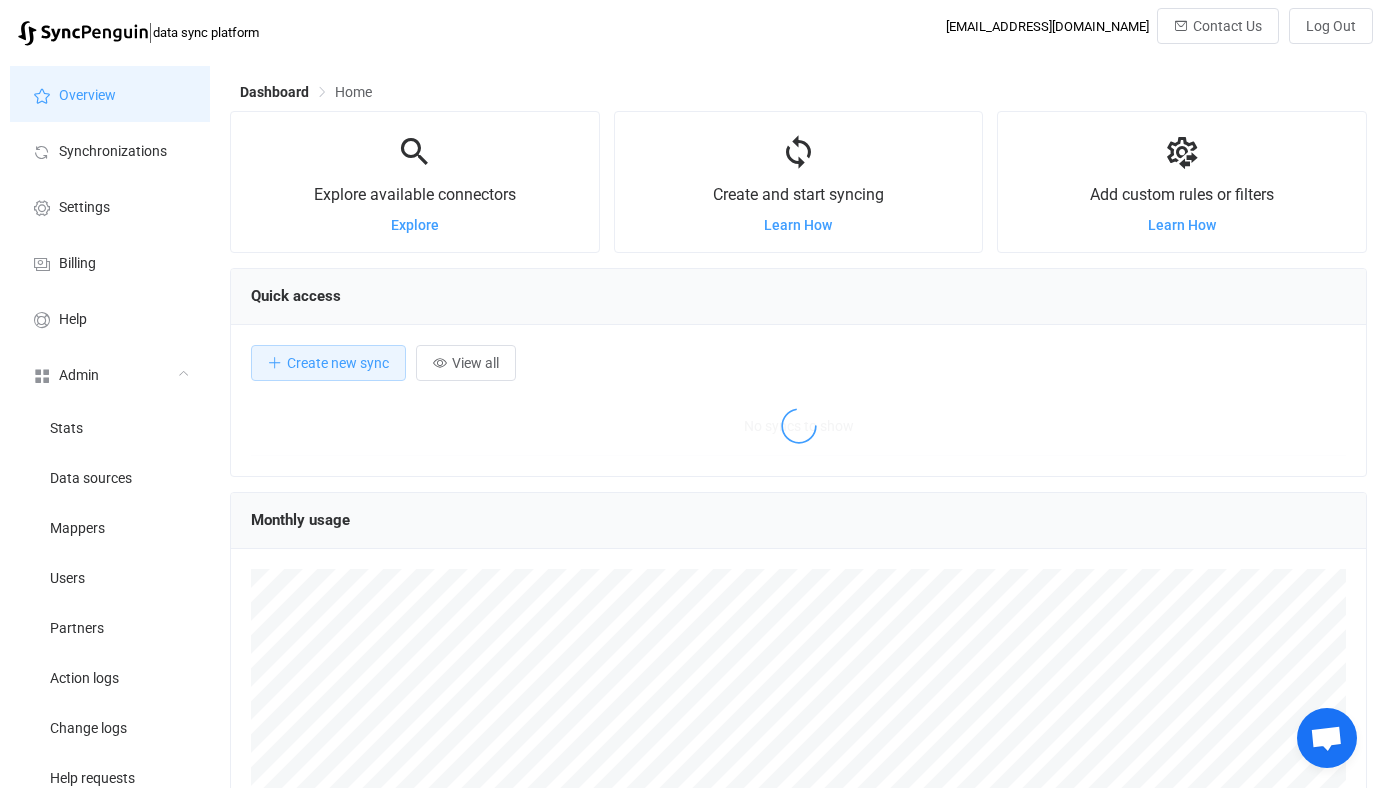 scroll, scrollTop: 999612, scrollLeft: 998863, axis: both 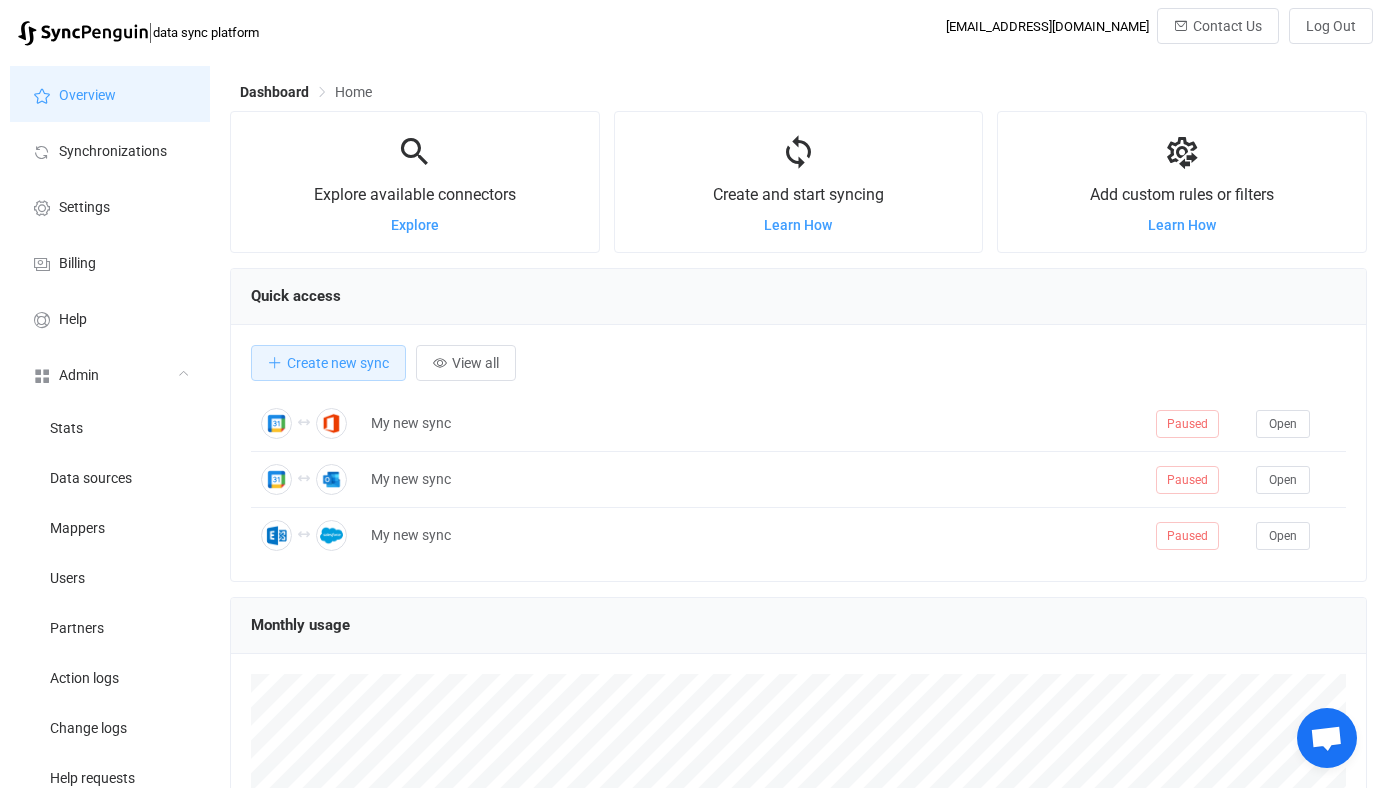 click on "Overview" at bounding box center (110, 94) 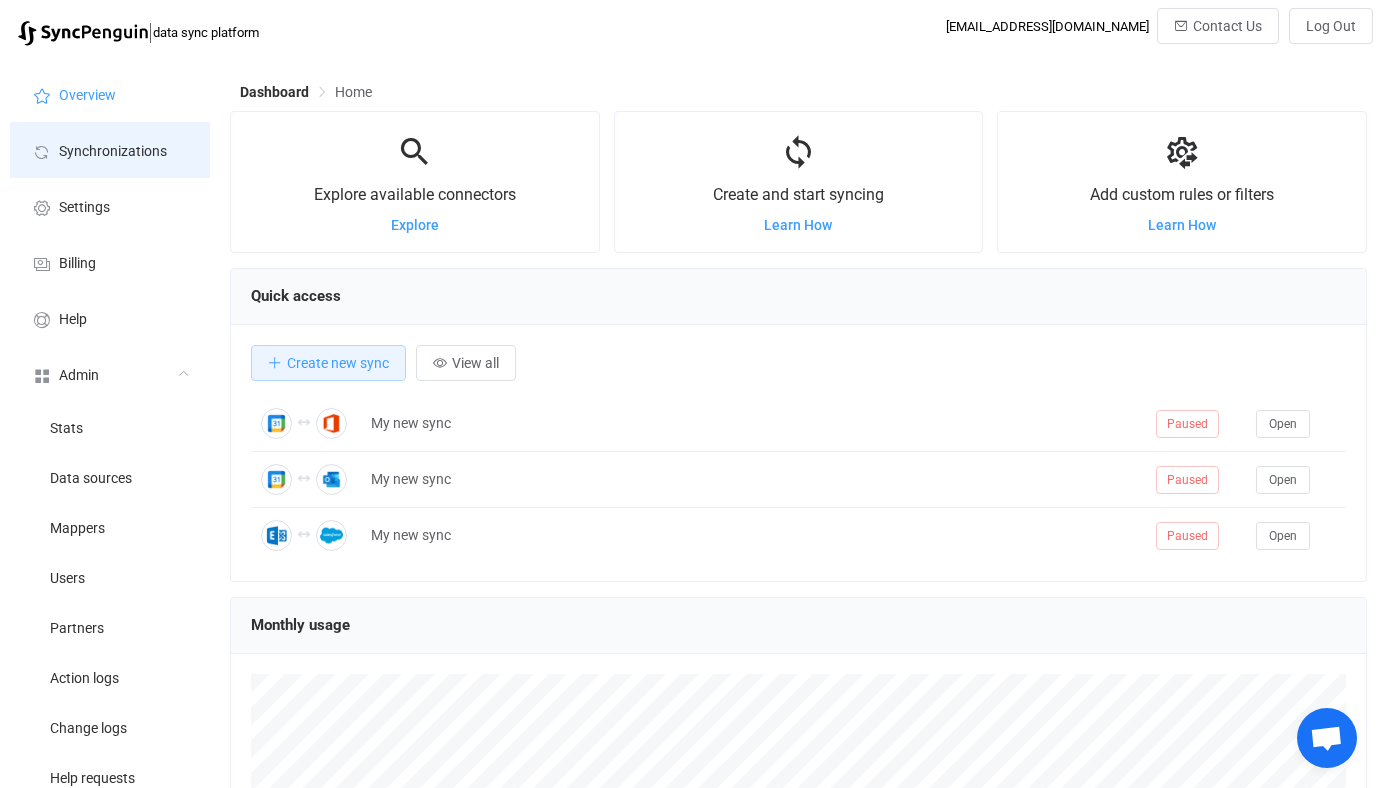 click on "Synchronizations" at bounding box center [113, 152] 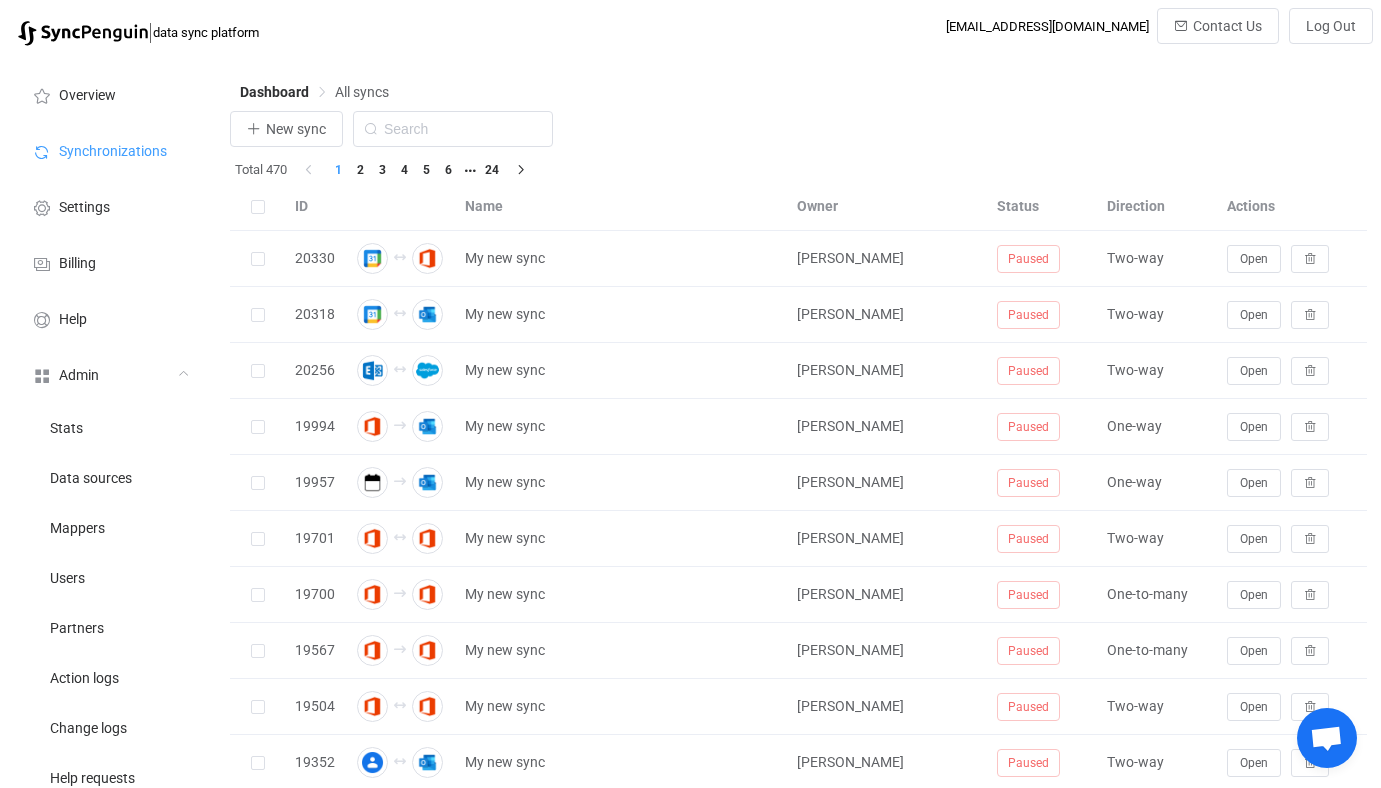 click at bounding box center [798, 731] 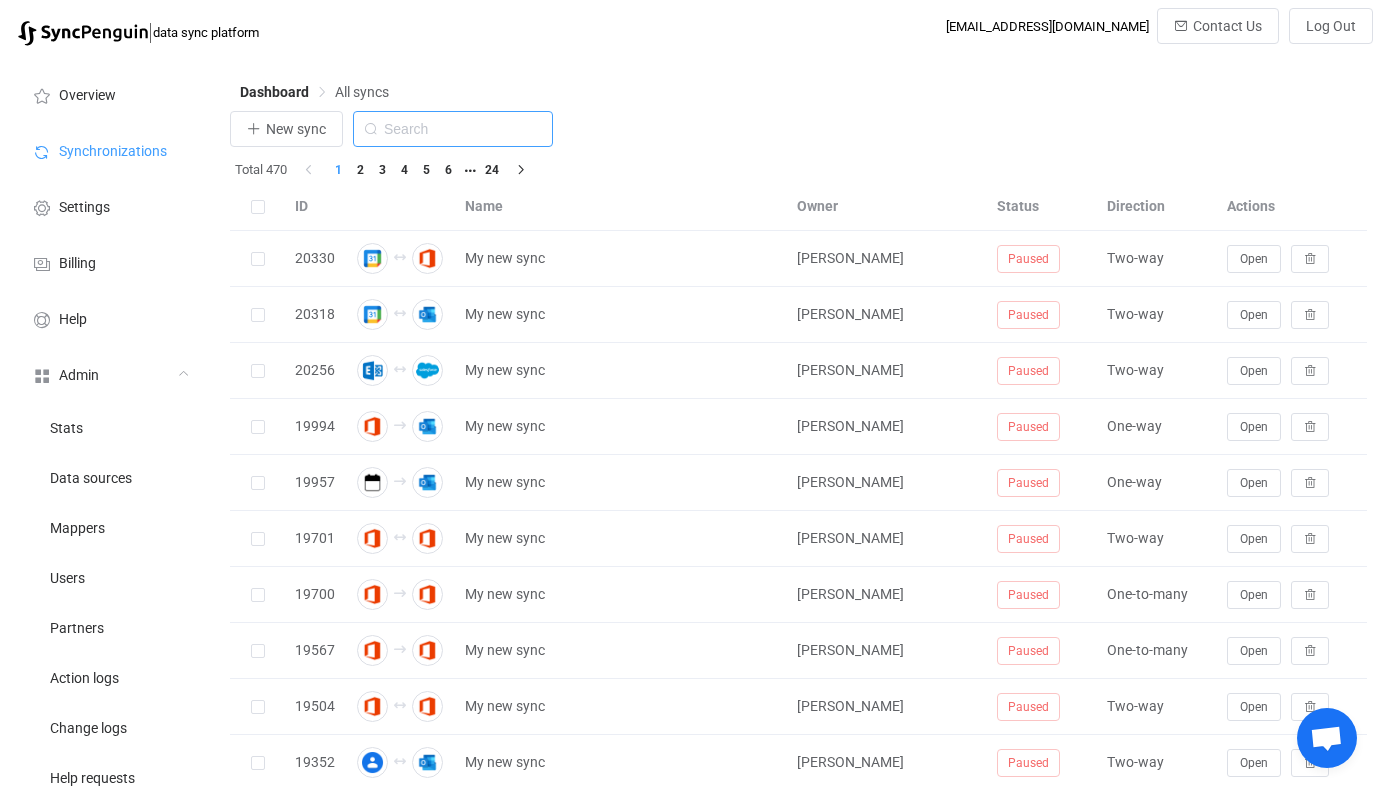click at bounding box center [453, 129] 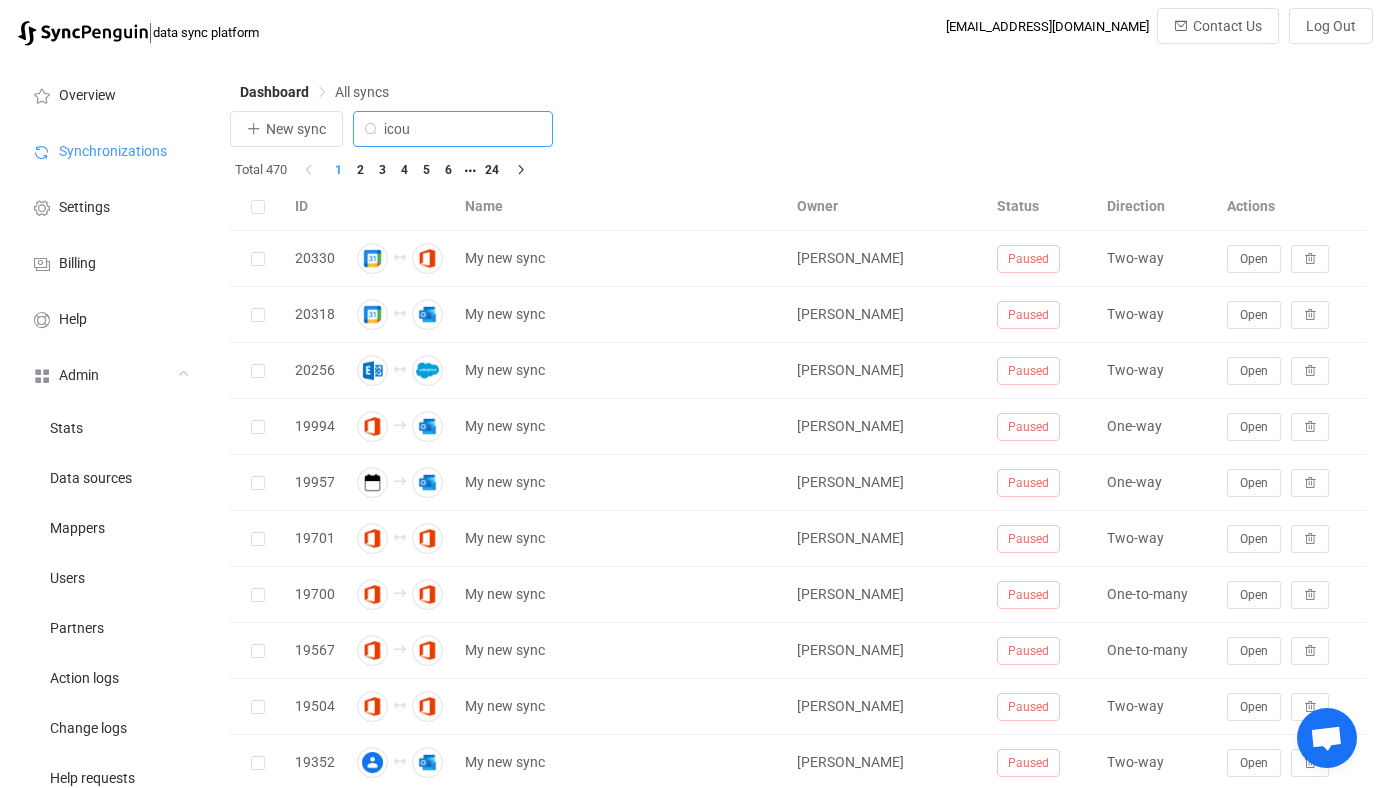 type on "icou" 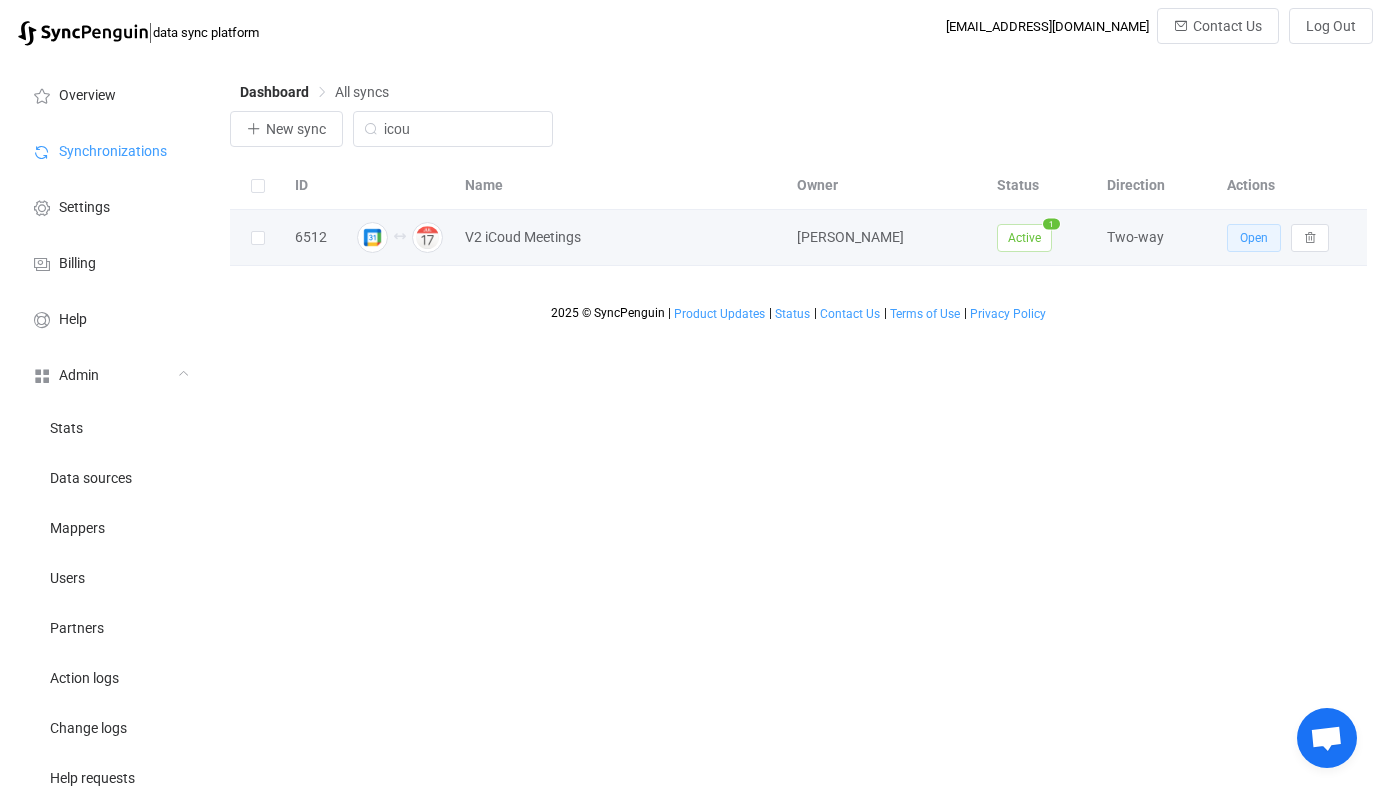 click on "Open" at bounding box center [1254, 238] 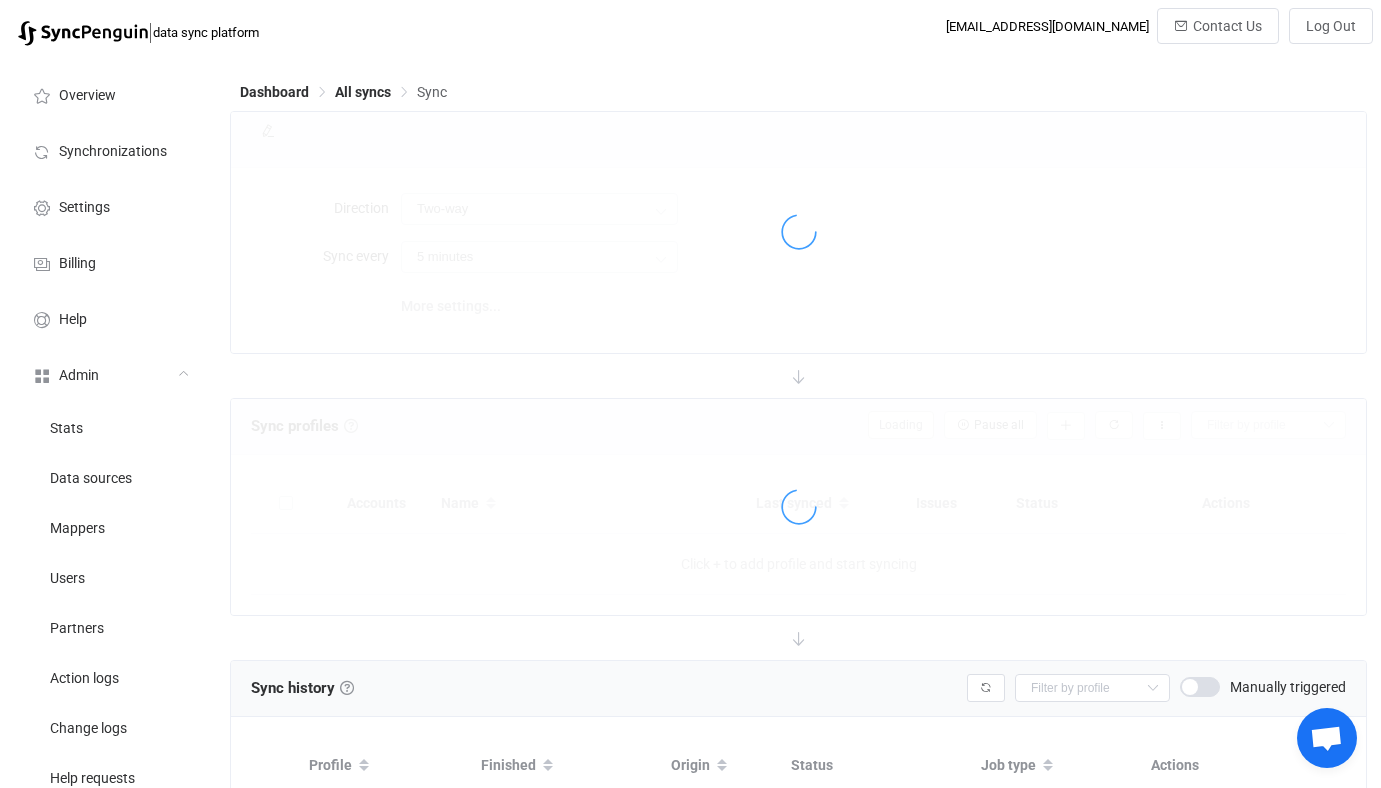 type on "10 minutes" 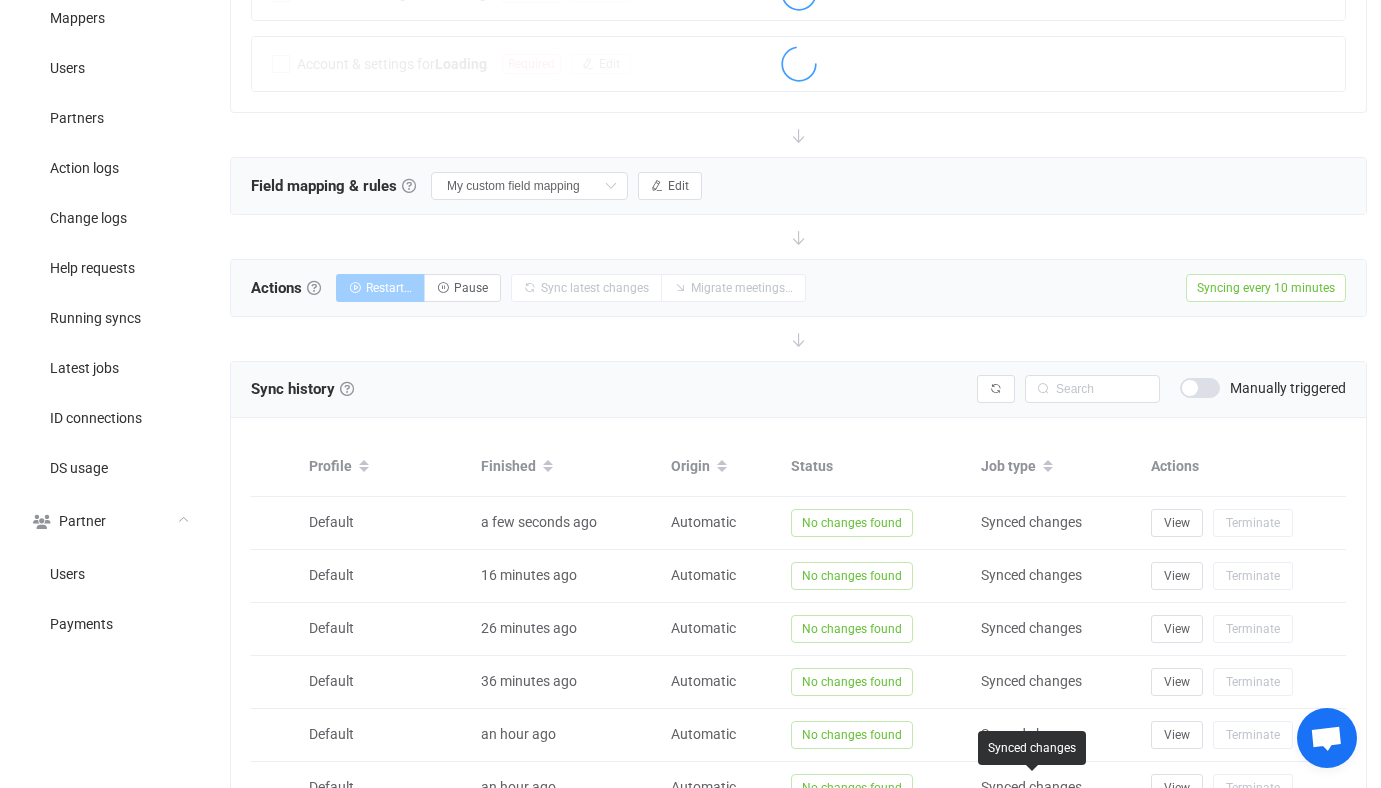 scroll, scrollTop: 512, scrollLeft: 0, axis: vertical 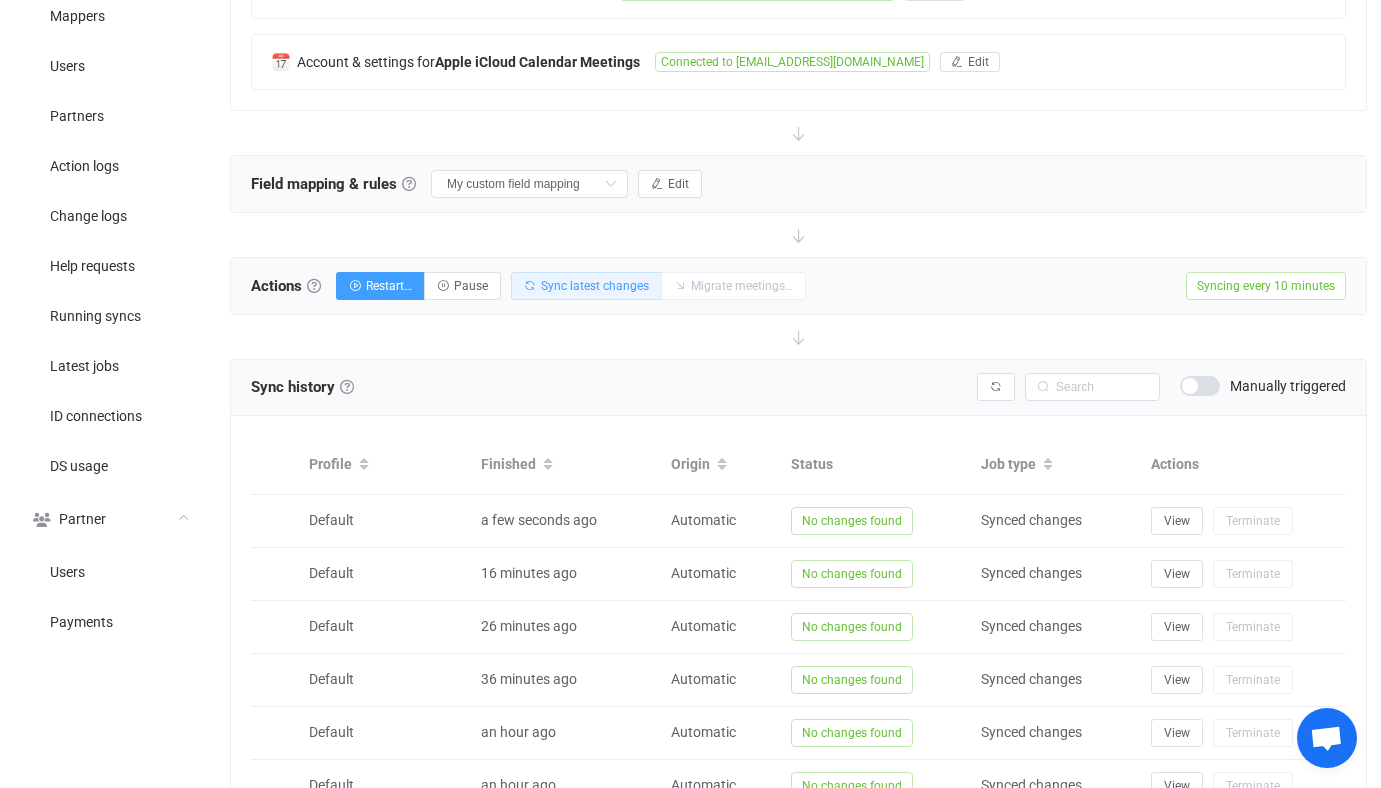 click on "Sync latest changes" at bounding box center [586, 286] 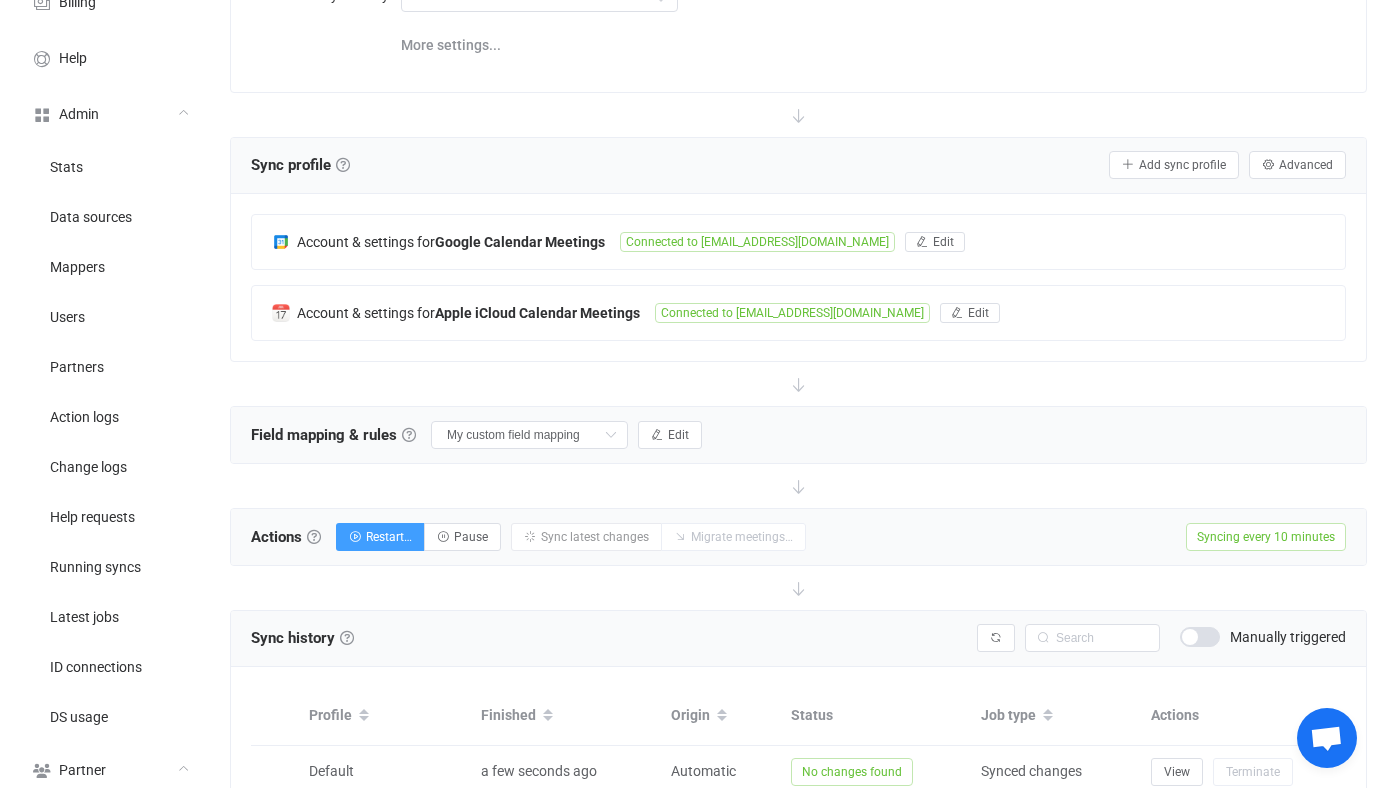scroll, scrollTop: 255, scrollLeft: 0, axis: vertical 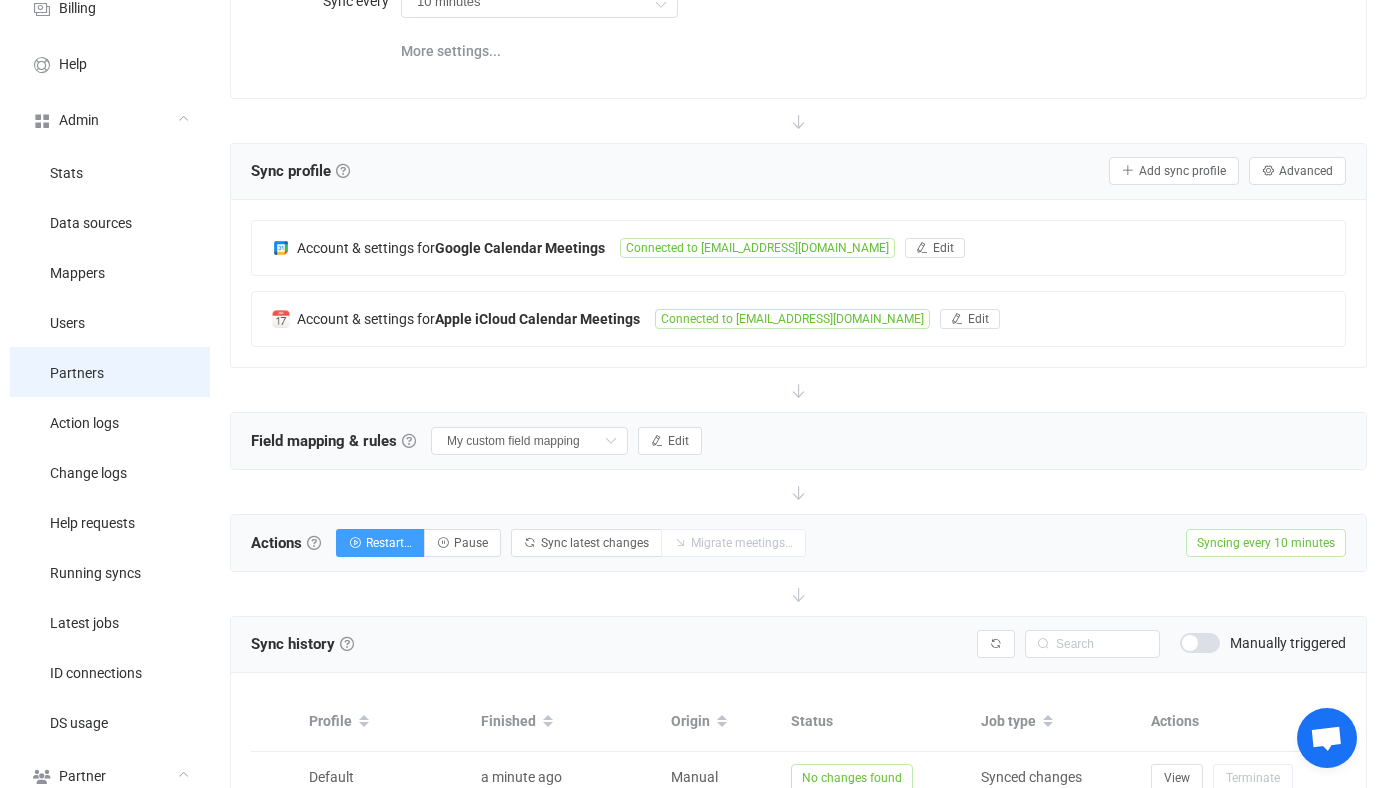 click on "Partners" at bounding box center (110, 372) 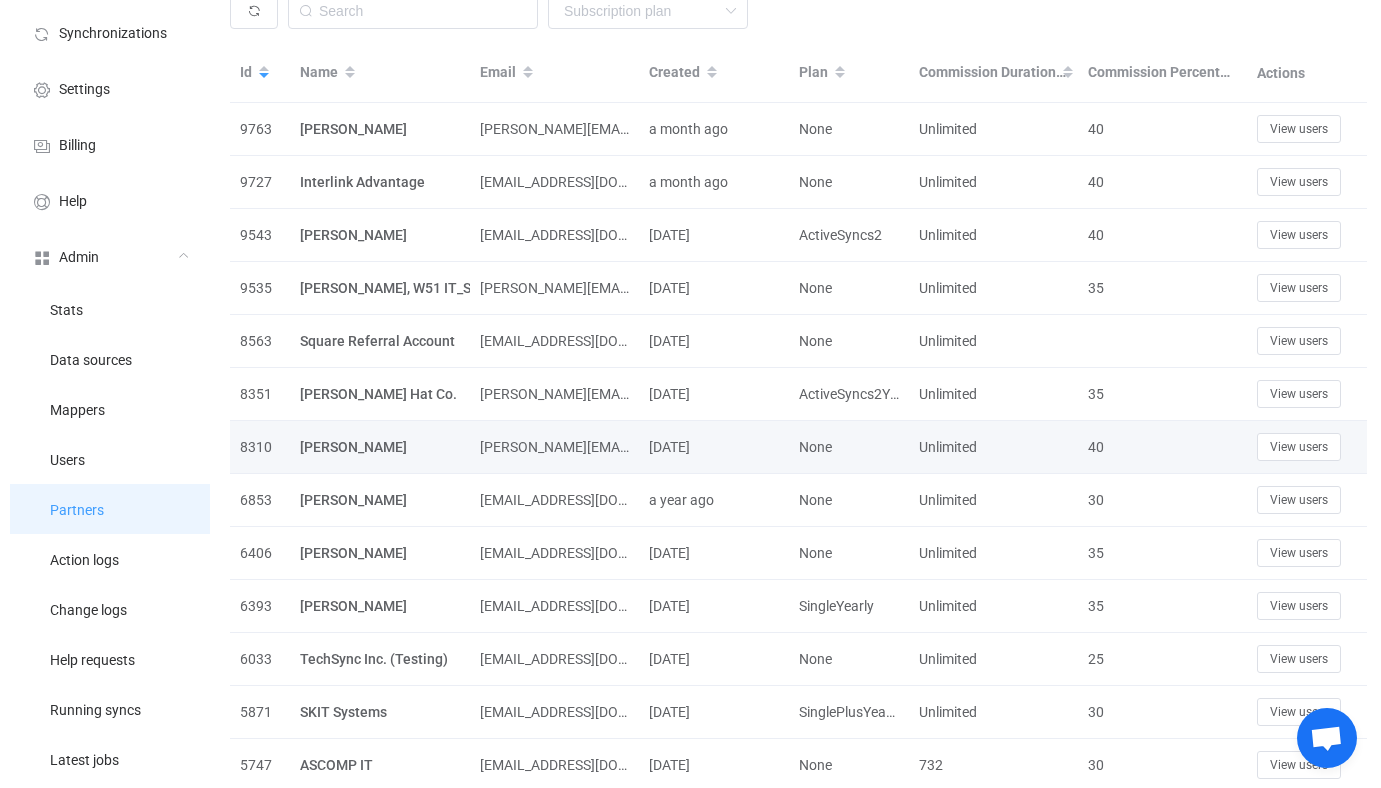 scroll, scrollTop: 201, scrollLeft: 0, axis: vertical 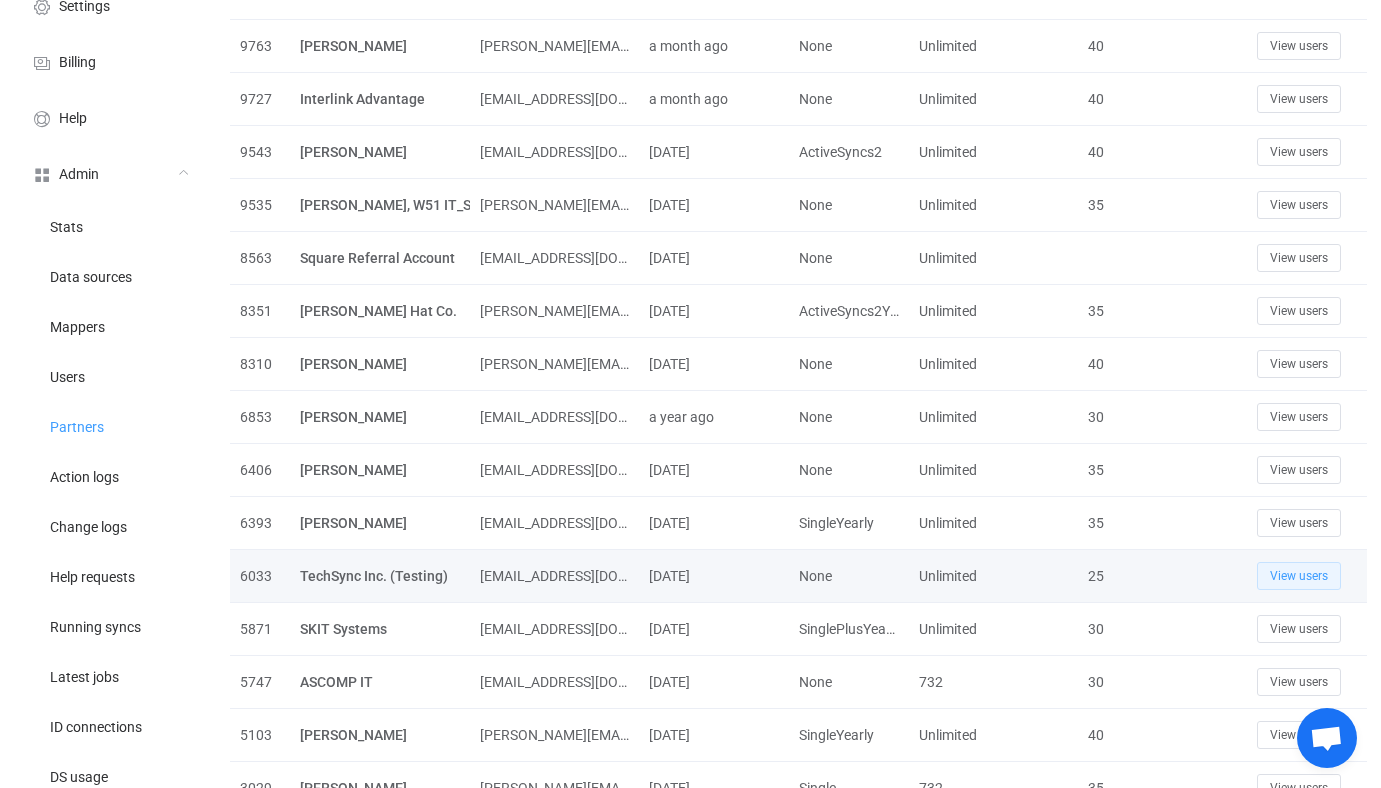 click on "View users" at bounding box center (1299, 576) 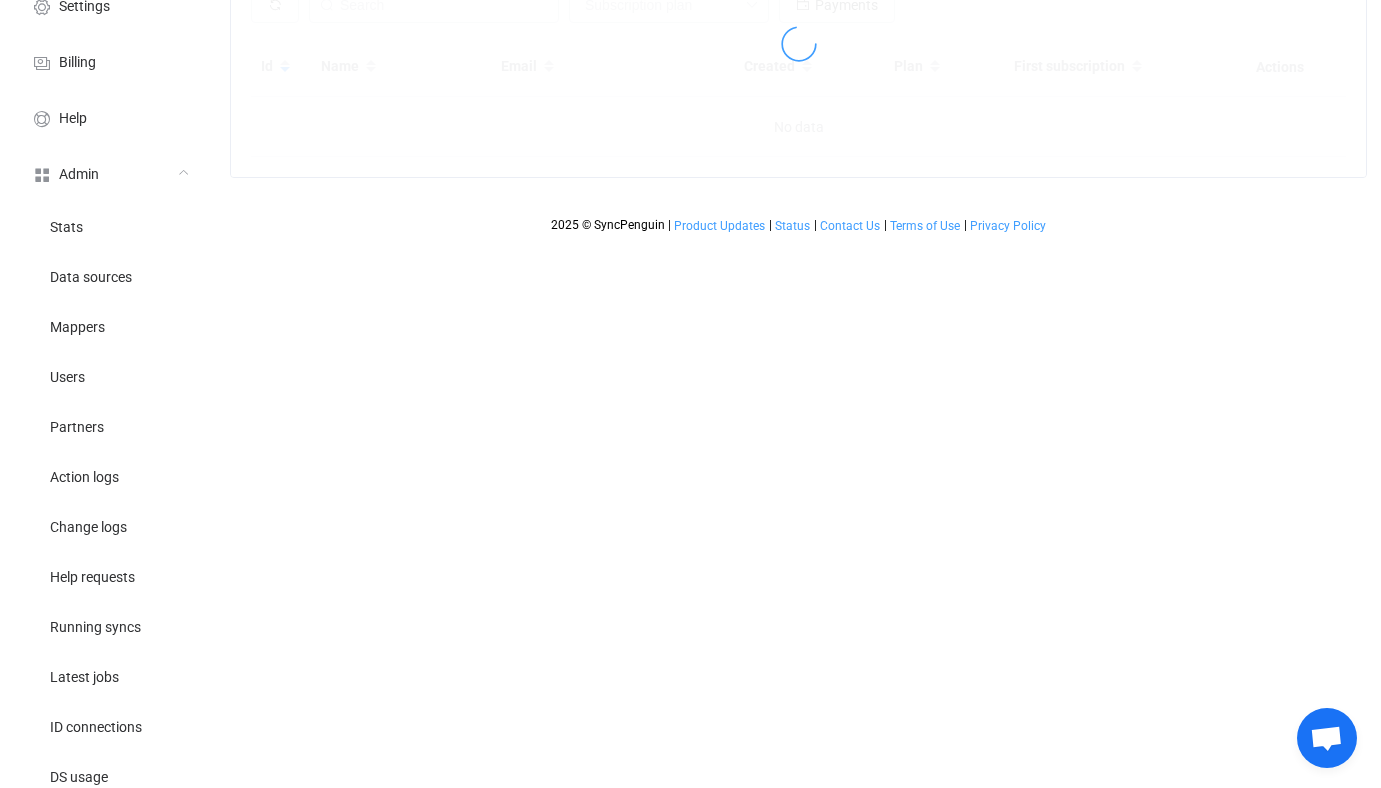 scroll, scrollTop: 0, scrollLeft: 0, axis: both 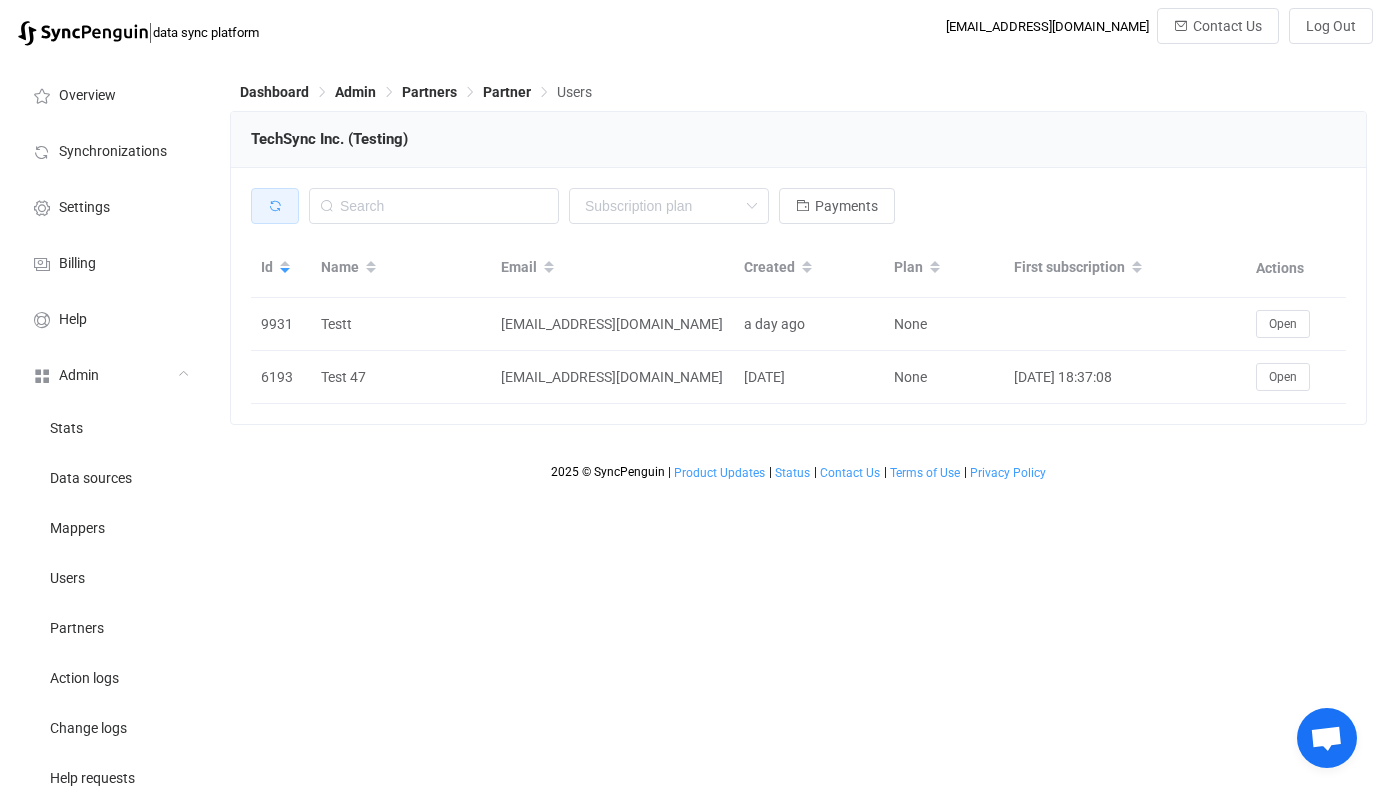click at bounding box center (275, 206) 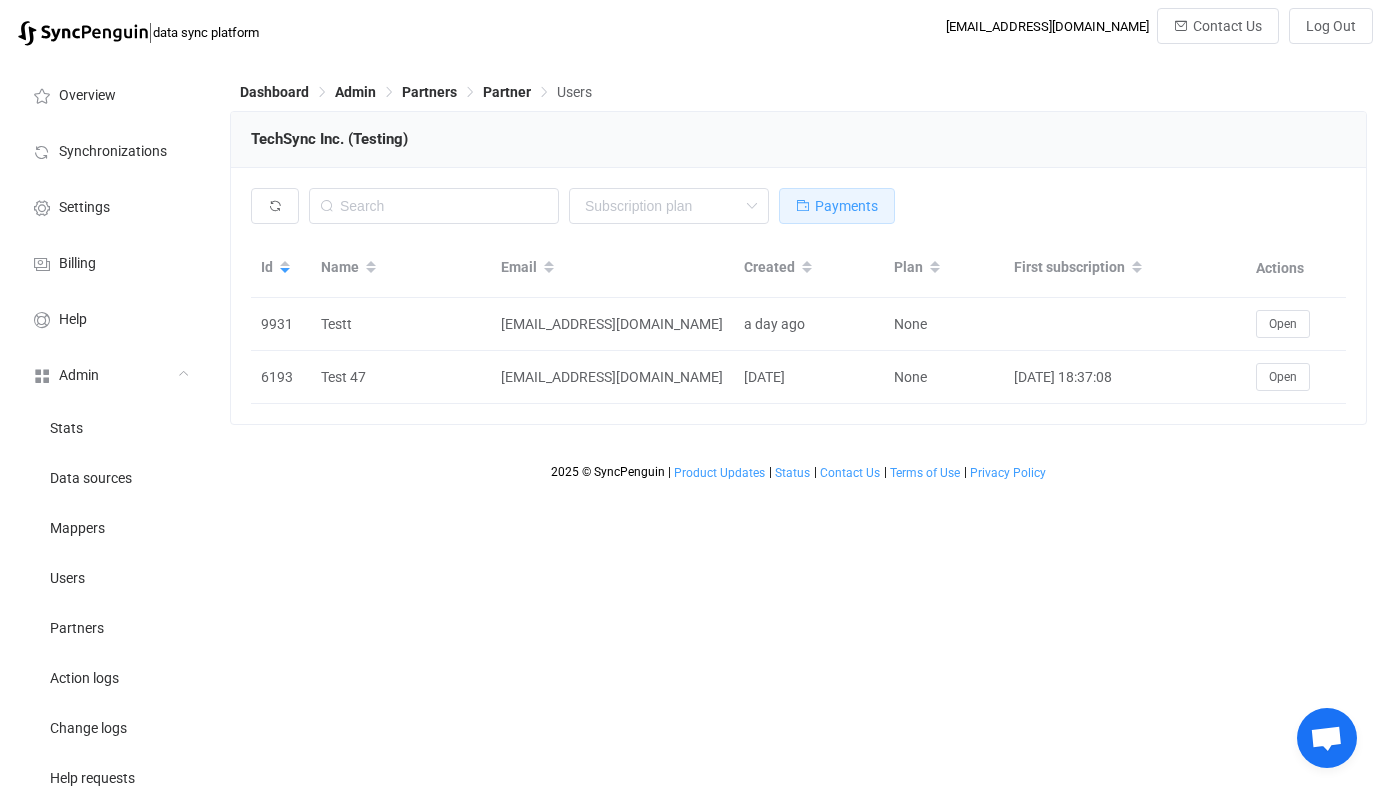 click on "Payments" at bounding box center [846, 206] 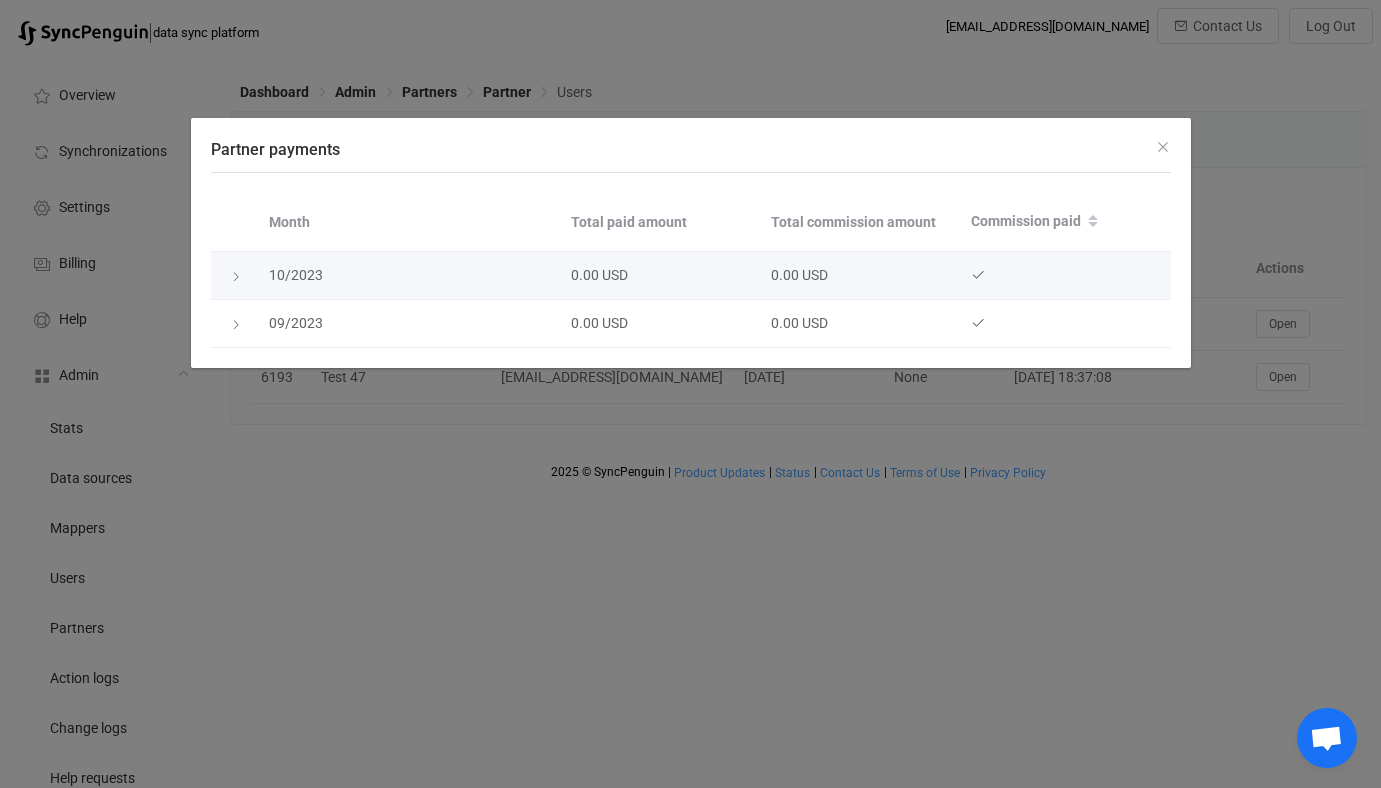 click at bounding box center [236, 277] 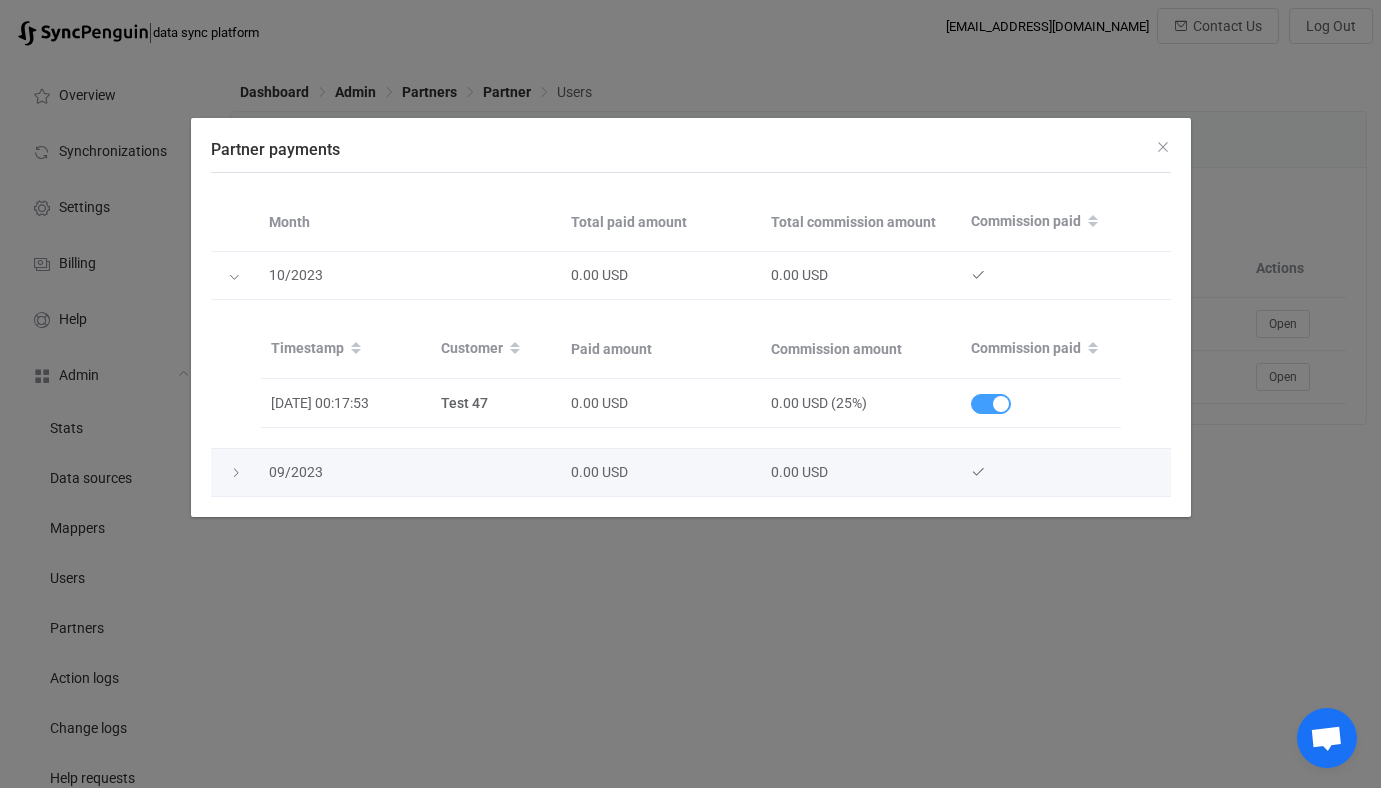 click at bounding box center (235, 473) 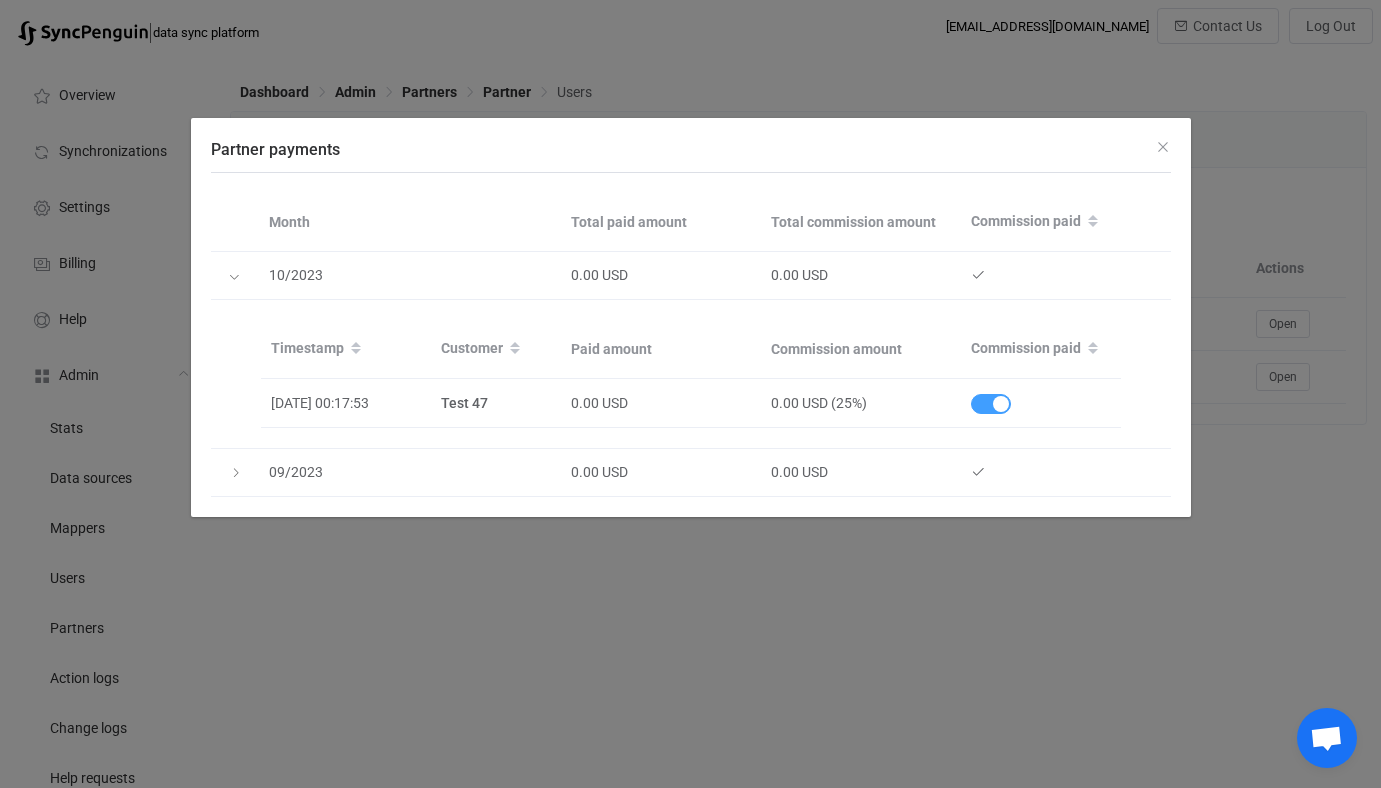 click on "Partner payments Month Total paid amount Total commission amount Commission paid 10/2023 0.00 USD 0.00 USD Timestamp Customer Paid amount Commission amount Commission paid 2023-10-24 00:17:53 Test 47 0.00 USD 0.00 USD (25%) 09/2023 0.00 USD 0.00 USD" at bounding box center [690, 394] 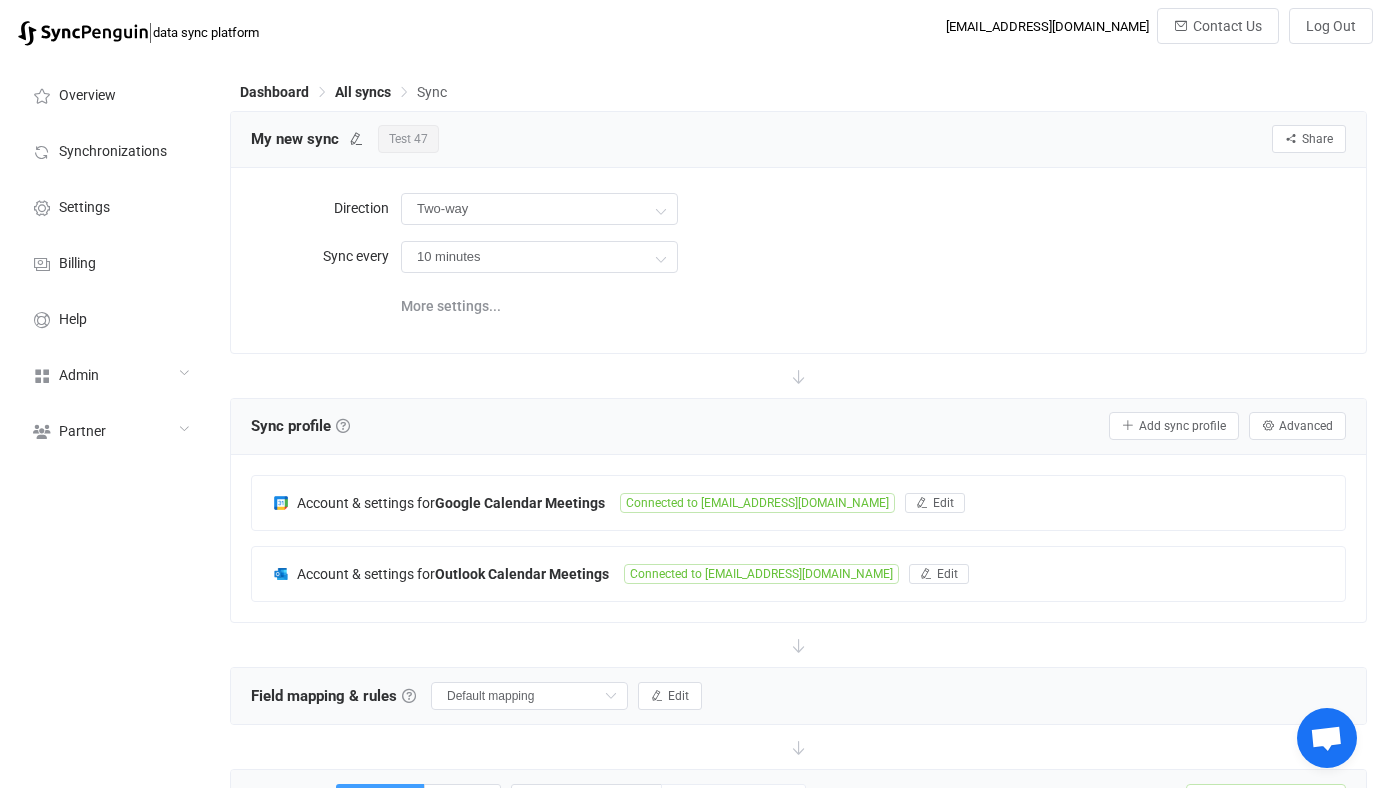 scroll, scrollTop: 0, scrollLeft: 0, axis: both 